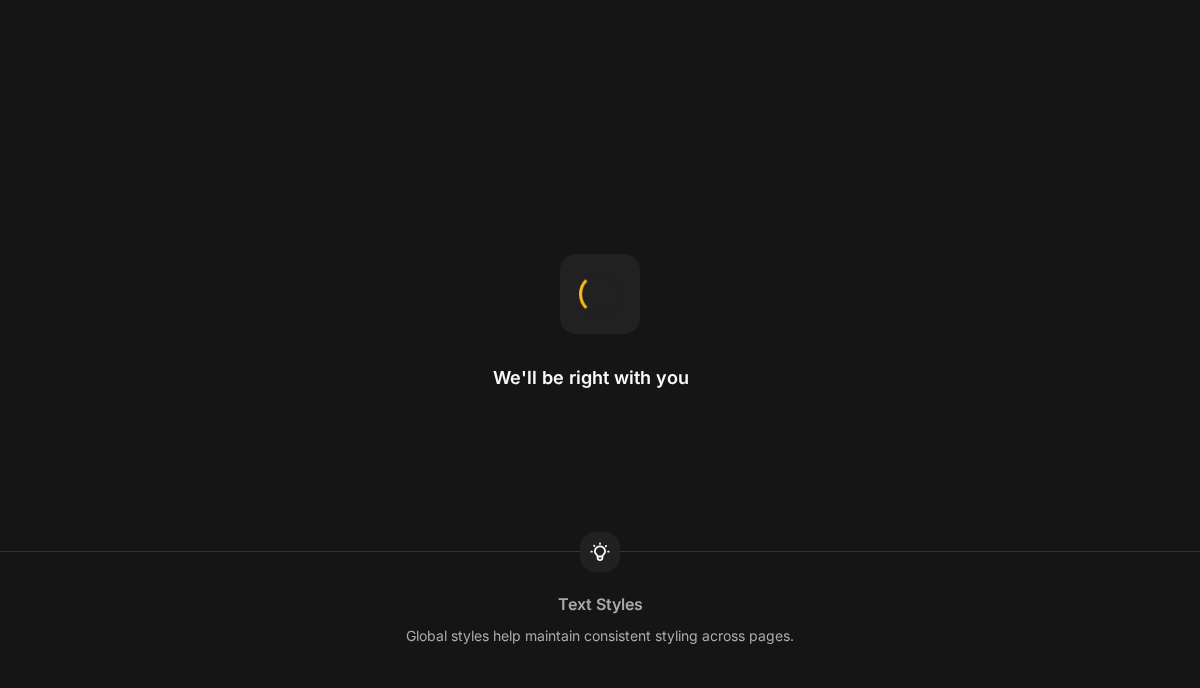 scroll, scrollTop: 0, scrollLeft: 0, axis: both 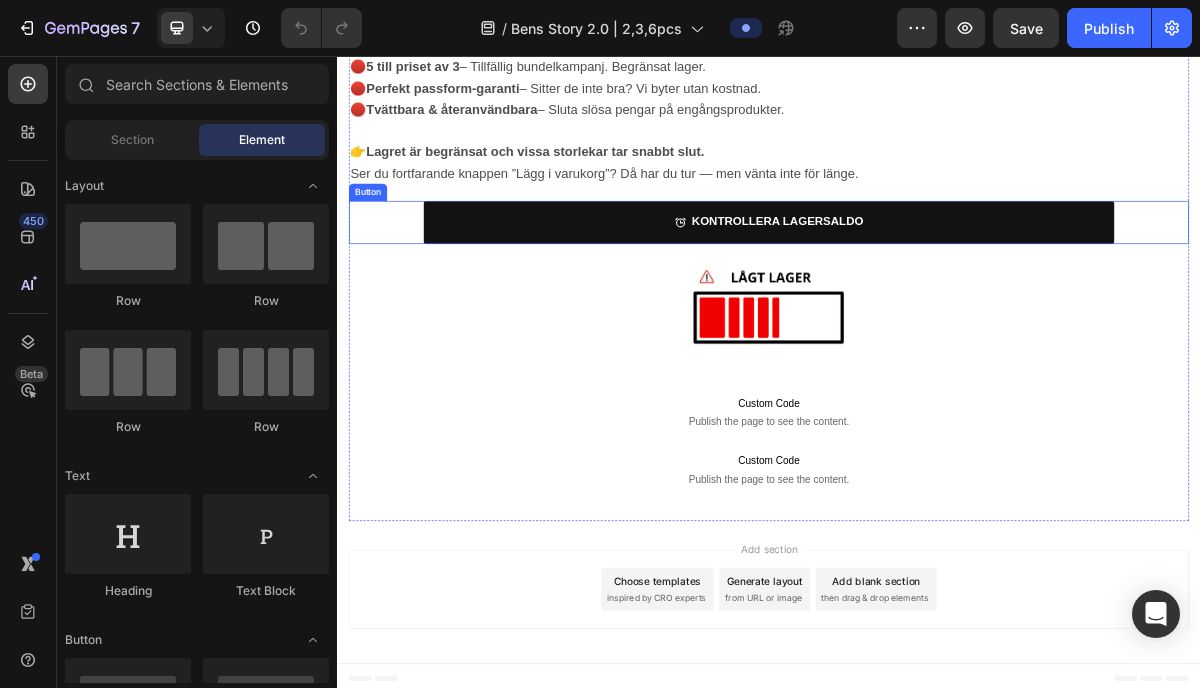 click on "KONTROLLERA LAGERSALDO" at bounding box center [937, 287] 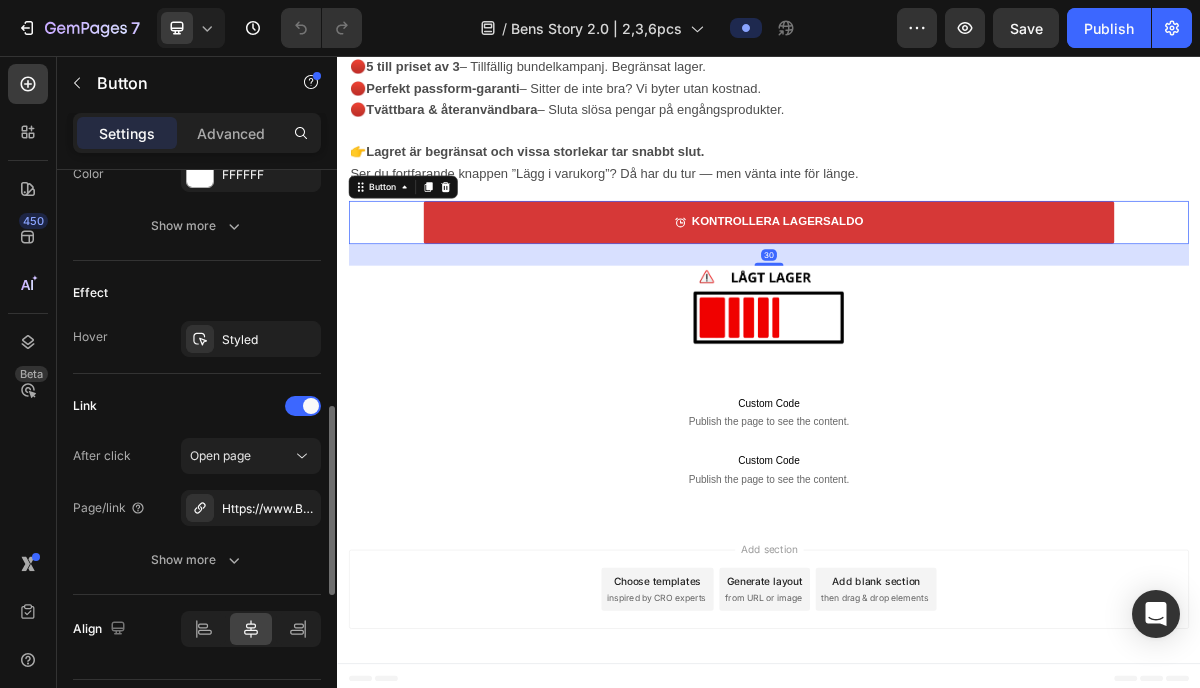 scroll, scrollTop: 1173, scrollLeft: 0, axis: vertical 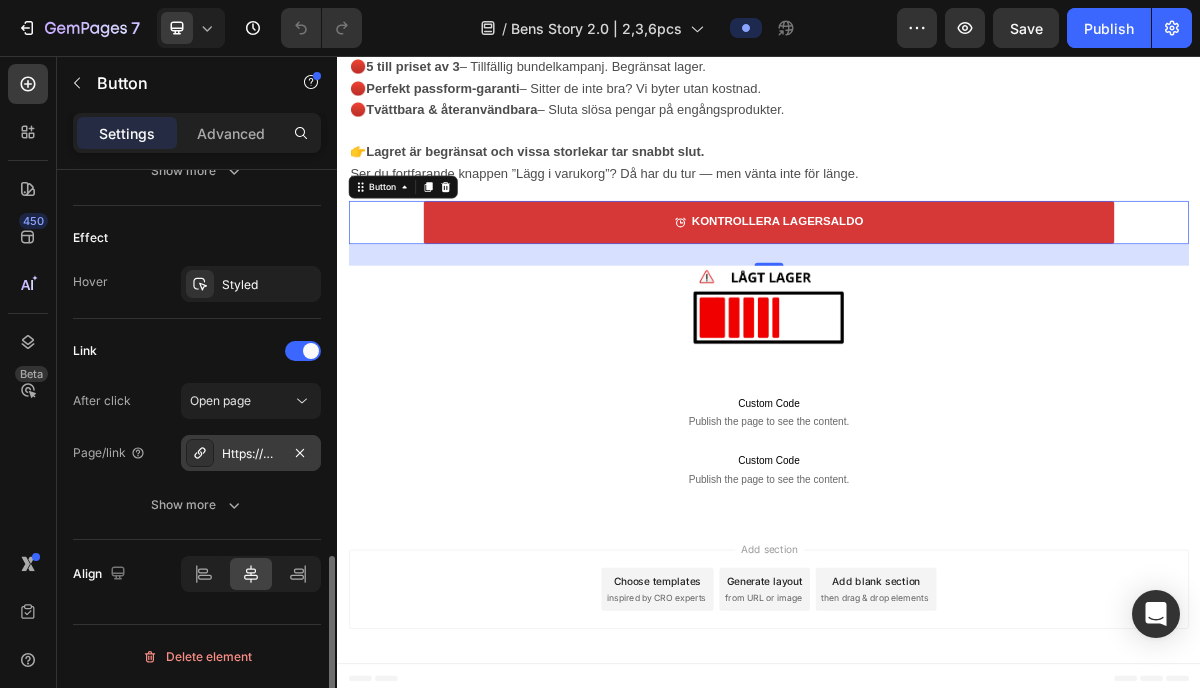 click on "Https://www.Bensboxers.Se/bens-original-lackagesakra-boxershorts-3-2-gratis-1" at bounding box center (251, 454) 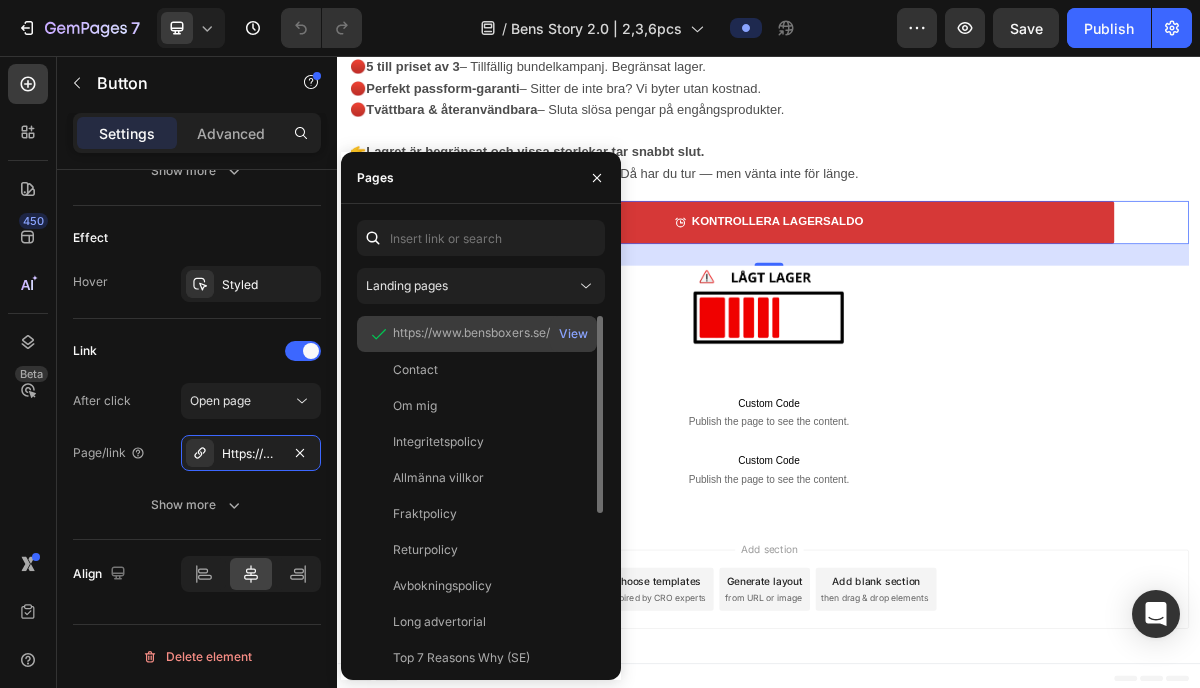 click on "https://www.bensboxers.se/products/bens-original-lackagesakra-boxershorts-3-2-gratis-1" 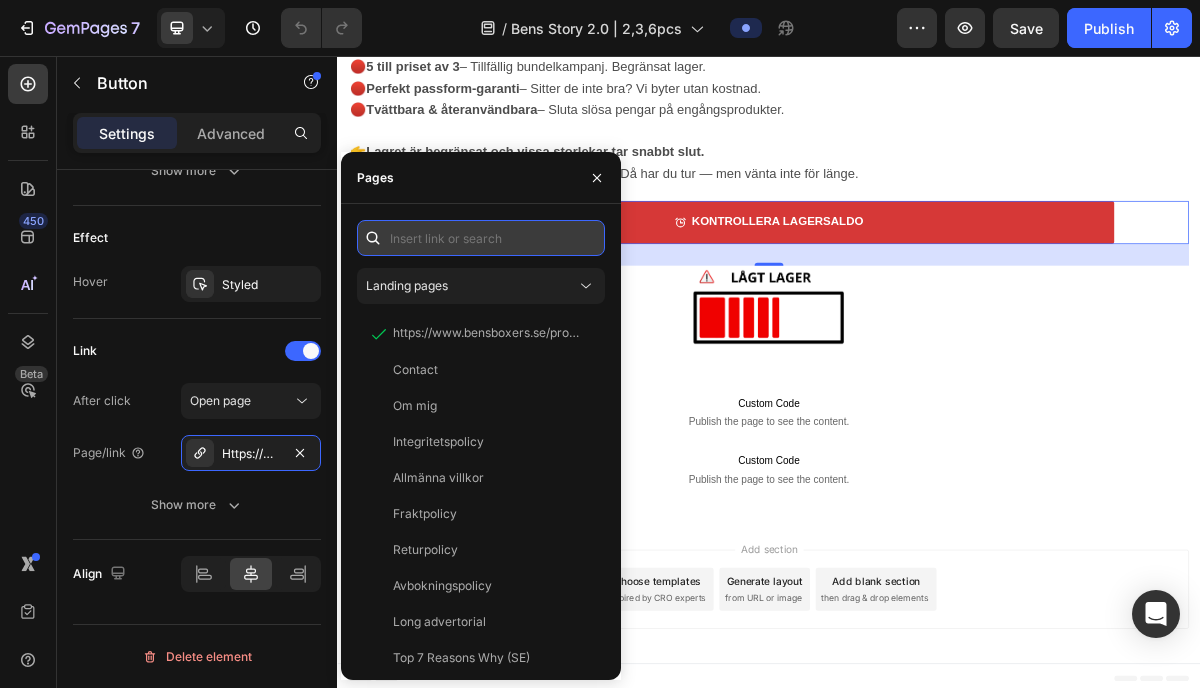click at bounding box center (481, 238) 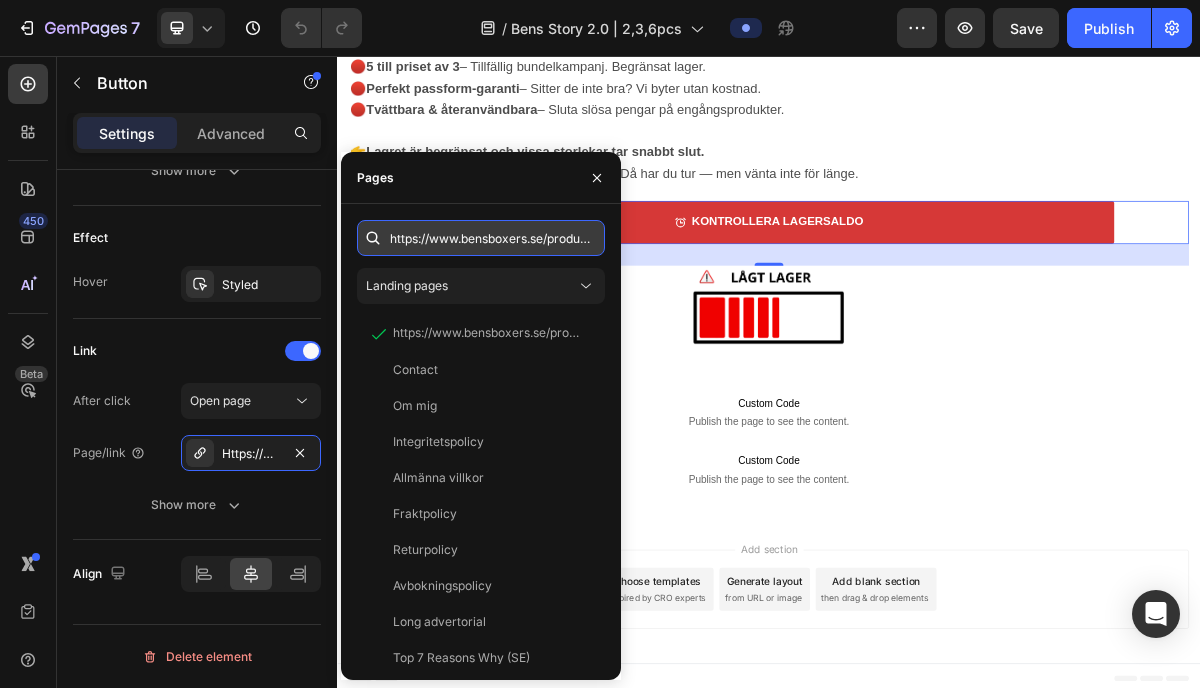 scroll, scrollTop: 0, scrollLeft: 329, axis: horizontal 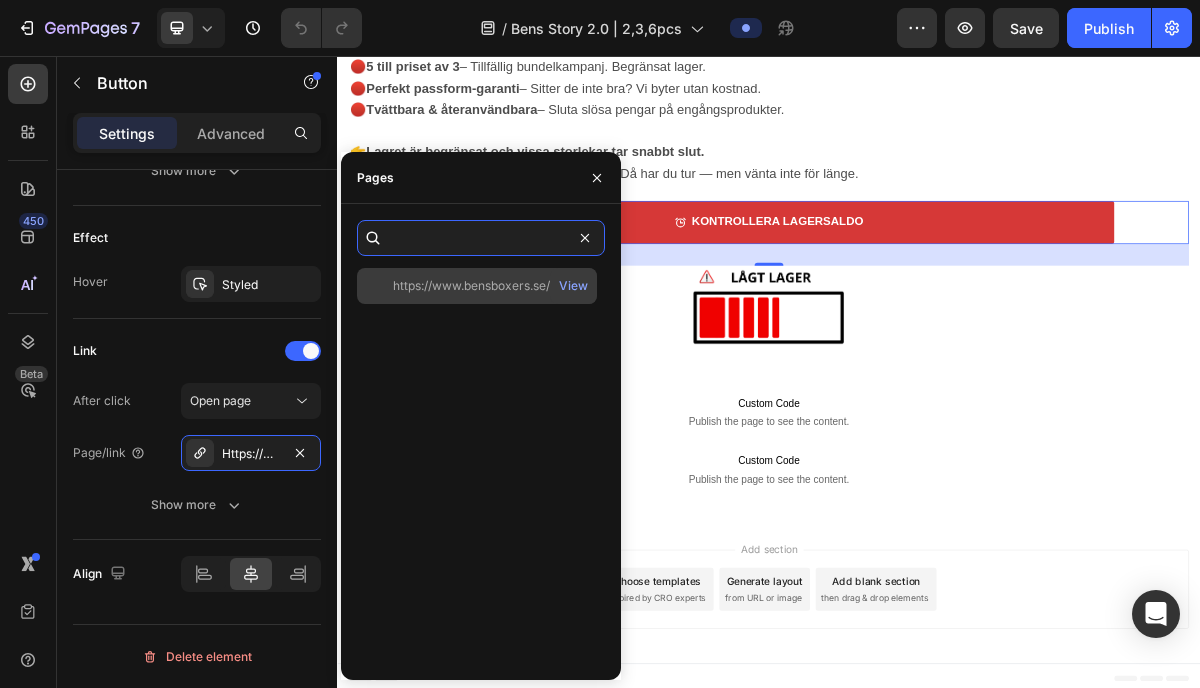 type on "https://www.bensboxers.se/products/bens-original-lackagesakra-boxershorts-kaching-1" 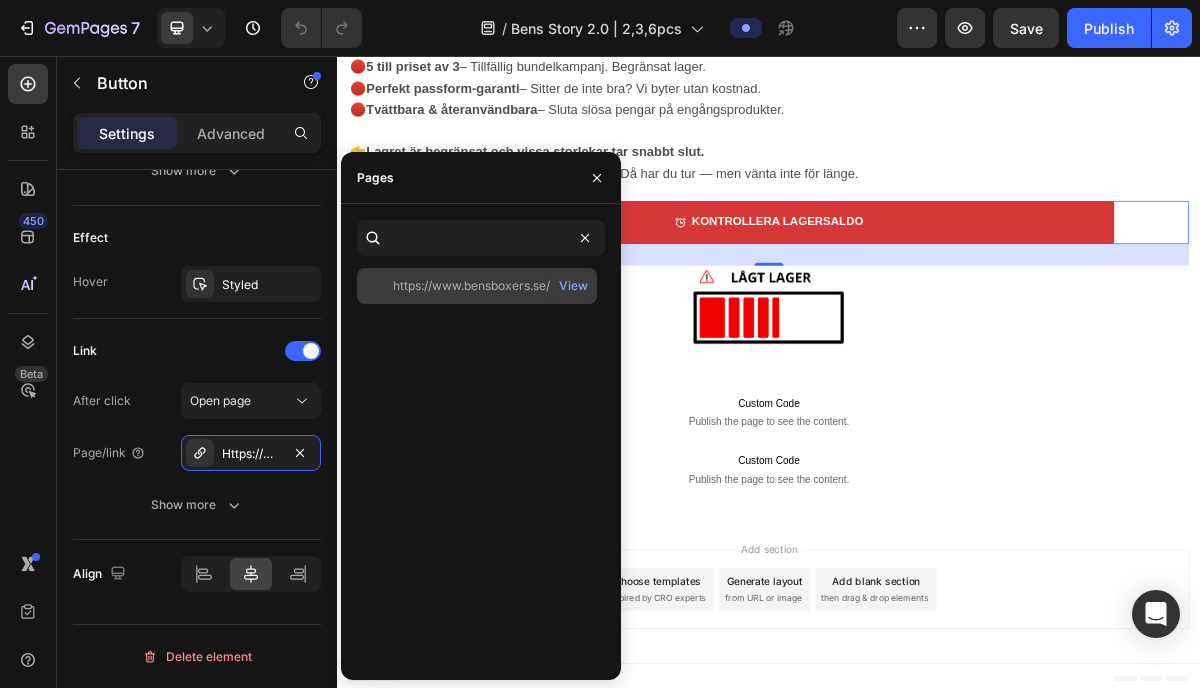 click on "https://www.bensboxers.se/products/bens-original-lackagesakra-boxershorts-kaching-1" 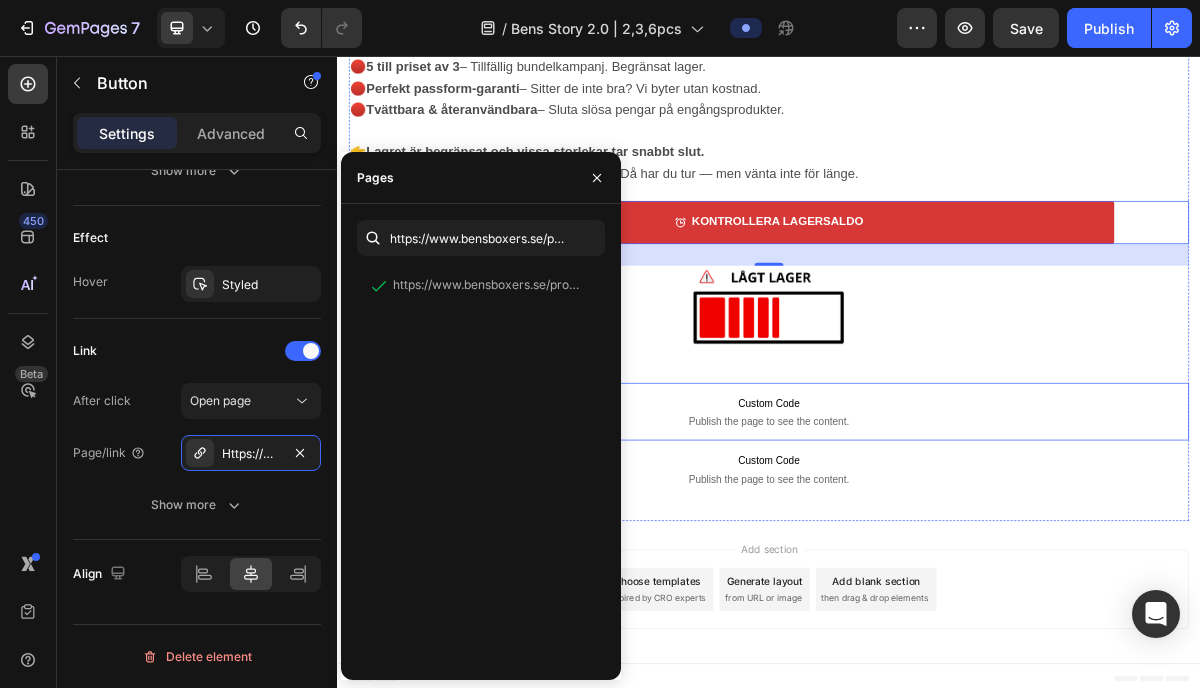 click on "Custom Code
Publish the page to see the content." at bounding box center [937, 550] 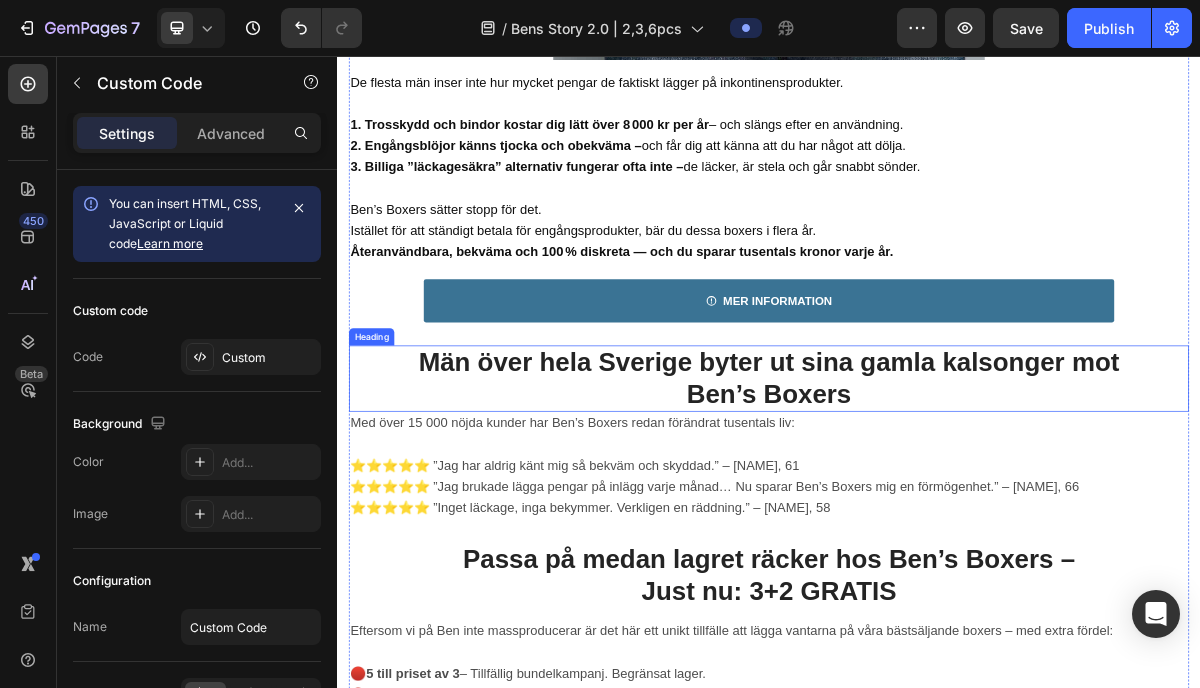 scroll, scrollTop: 6818, scrollLeft: 0, axis: vertical 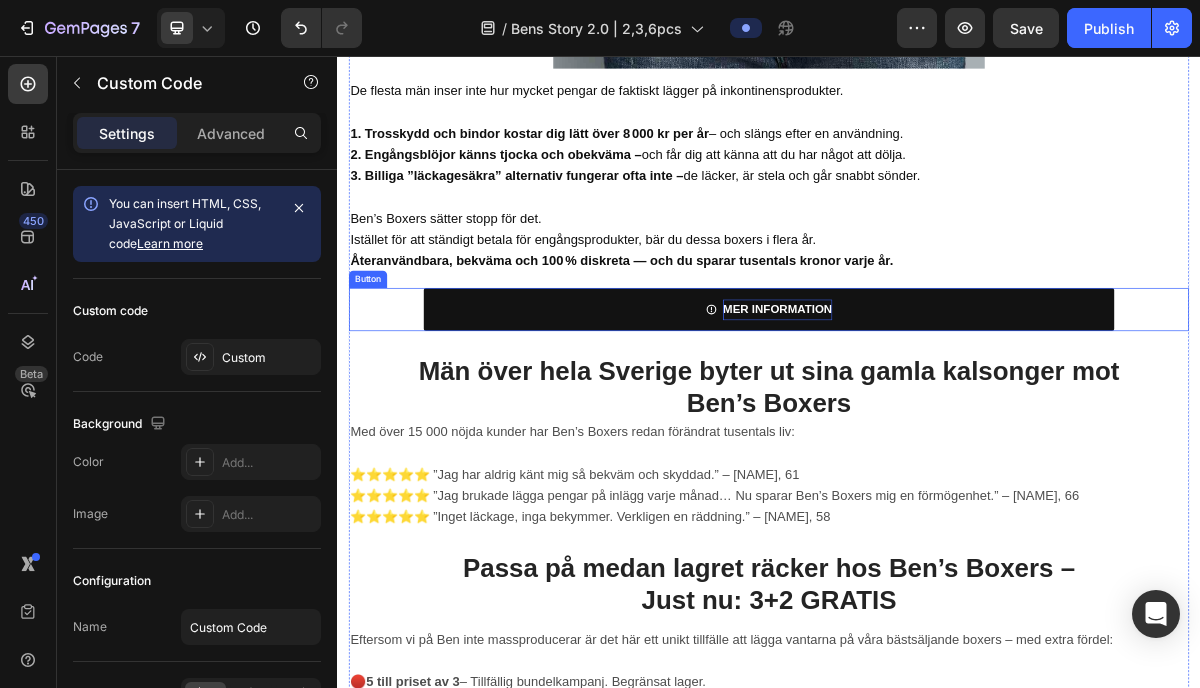 click on "MER INFORMATION" at bounding box center [949, 408] 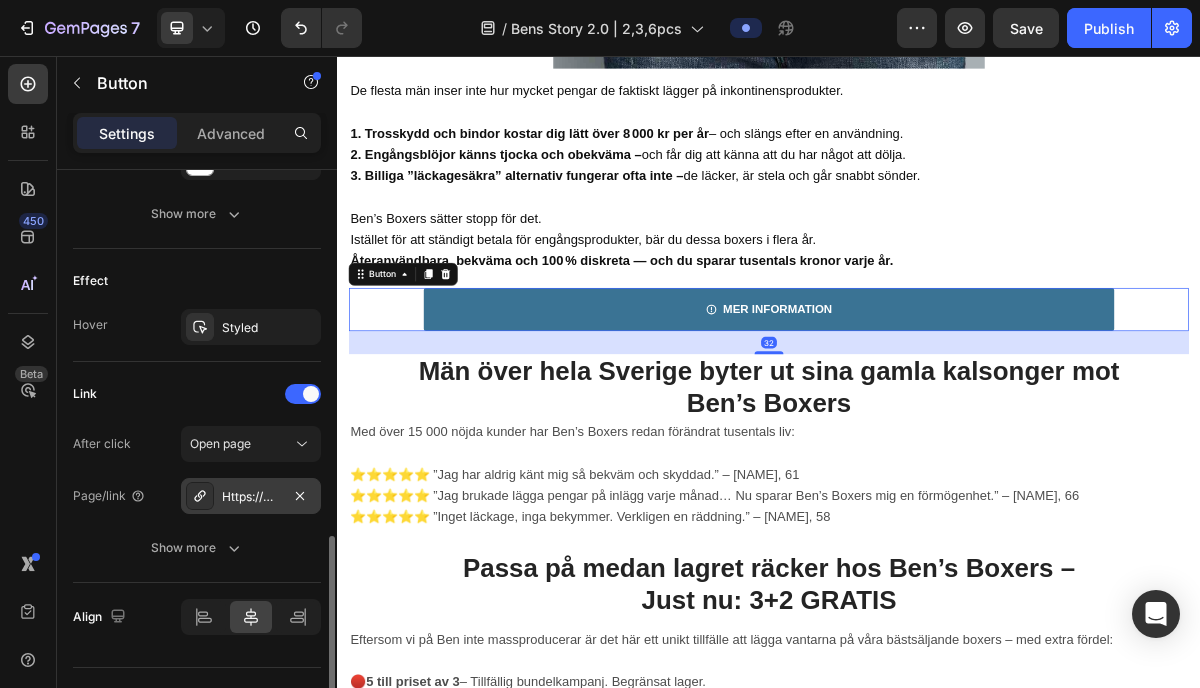 scroll, scrollTop: 1126, scrollLeft: 0, axis: vertical 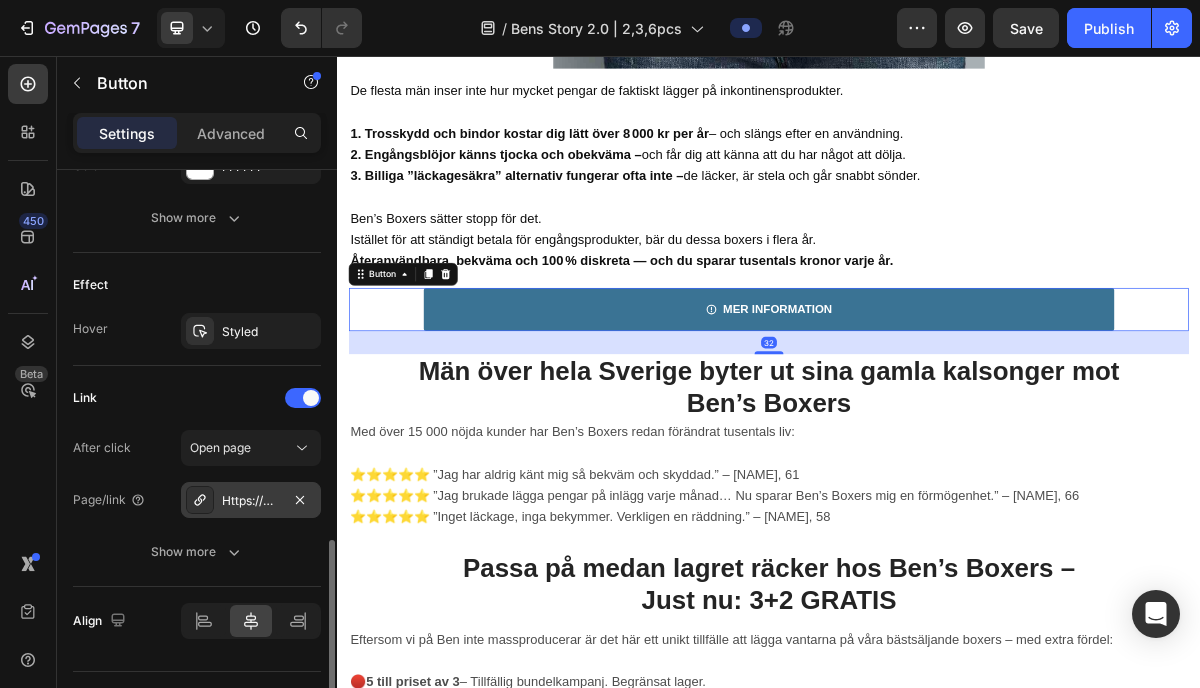 click on "Https://www.Bensboxers.Se/bens-original-lackagesakra-boxershorts-3-2-gratis-1" at bounding box center [251, 501] 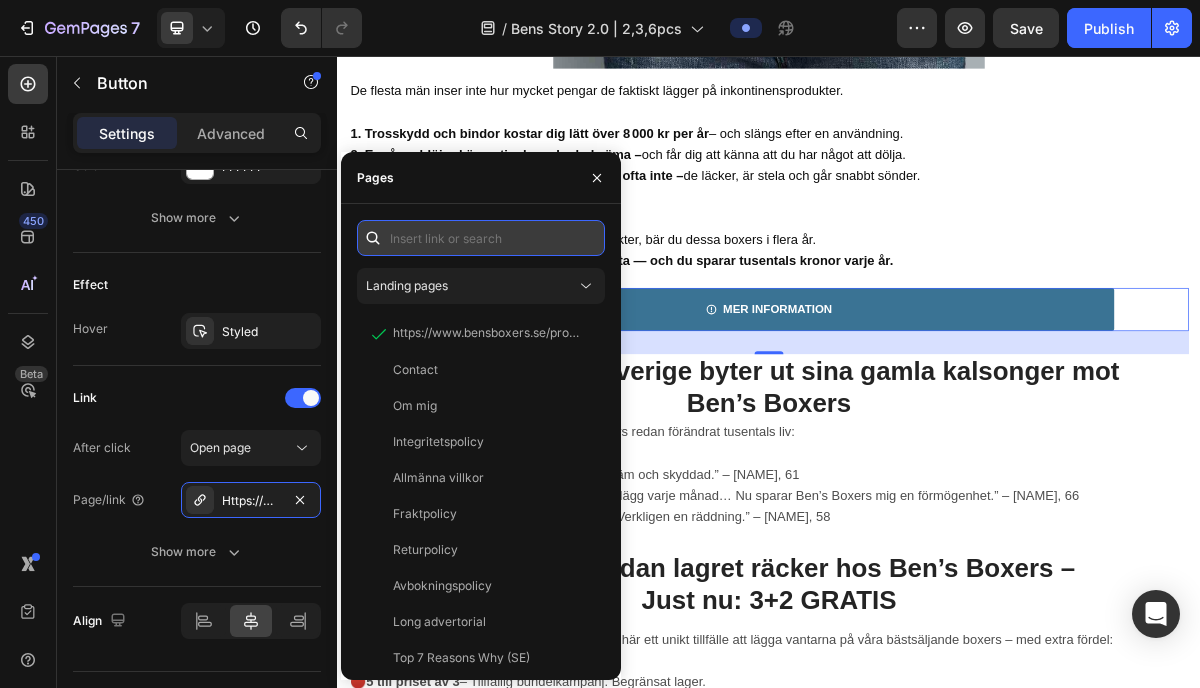 click at bounding box center [481, 238] 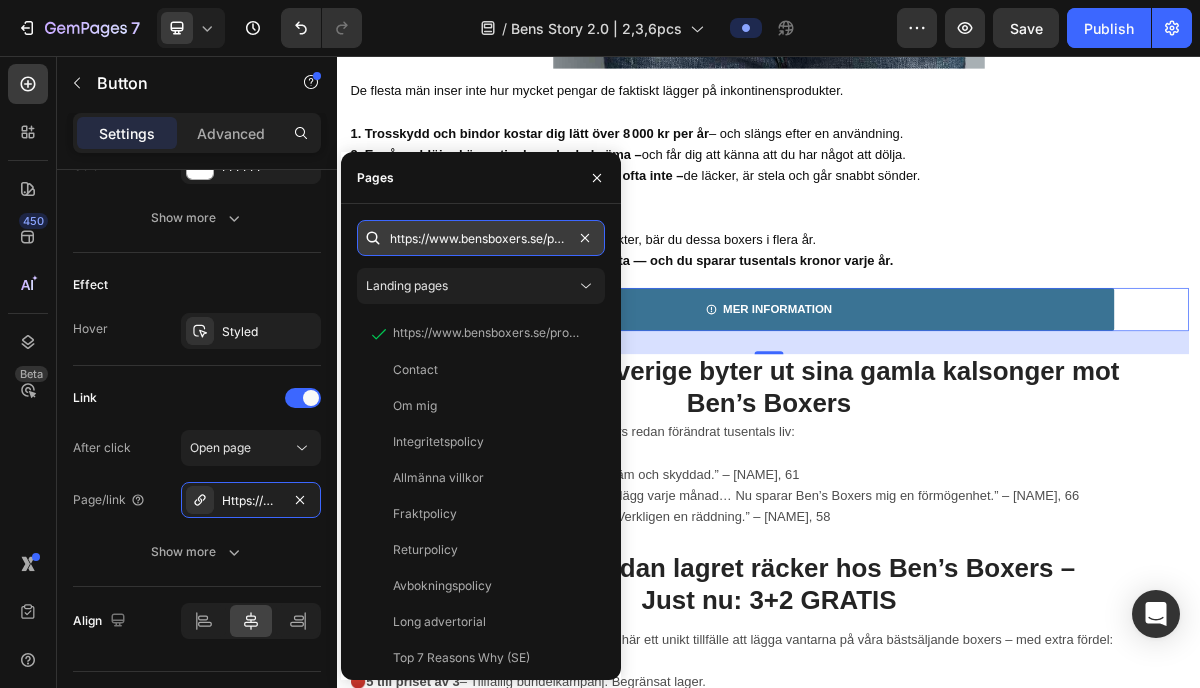 scroll, scrollTop: 0, scrollLeft: 329, axis: horizontal 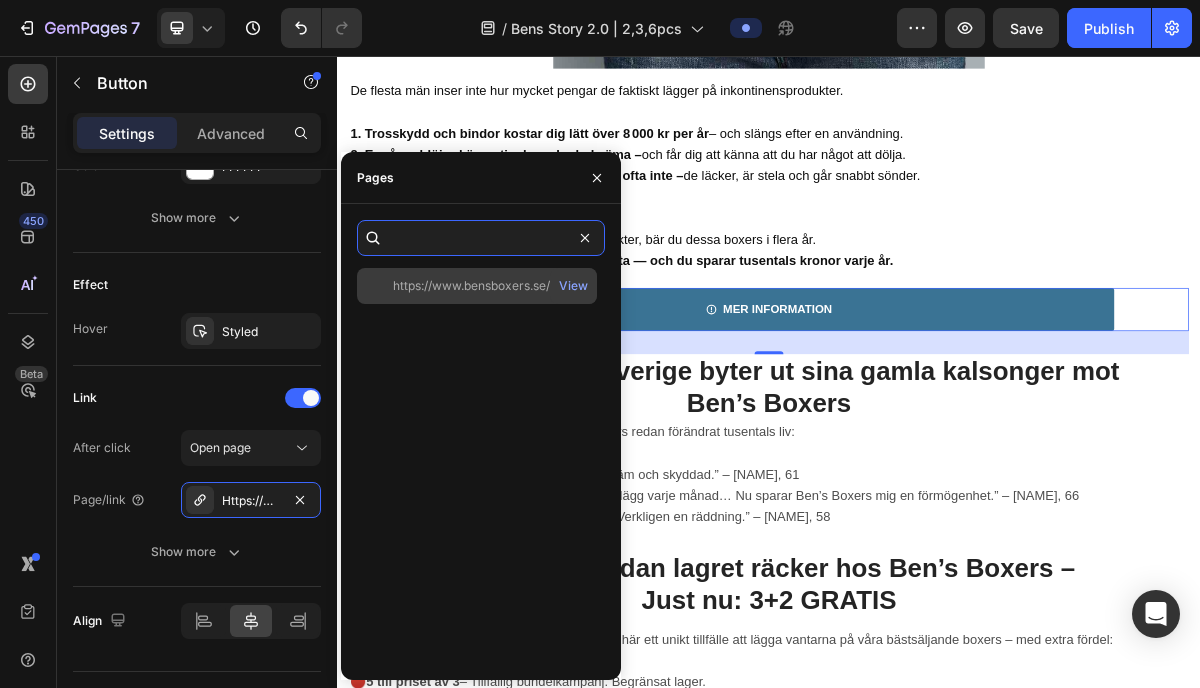 type on "https://www.bensboxers.se/products/bens-original-lackagesakra-boxershorts-kaching-1" 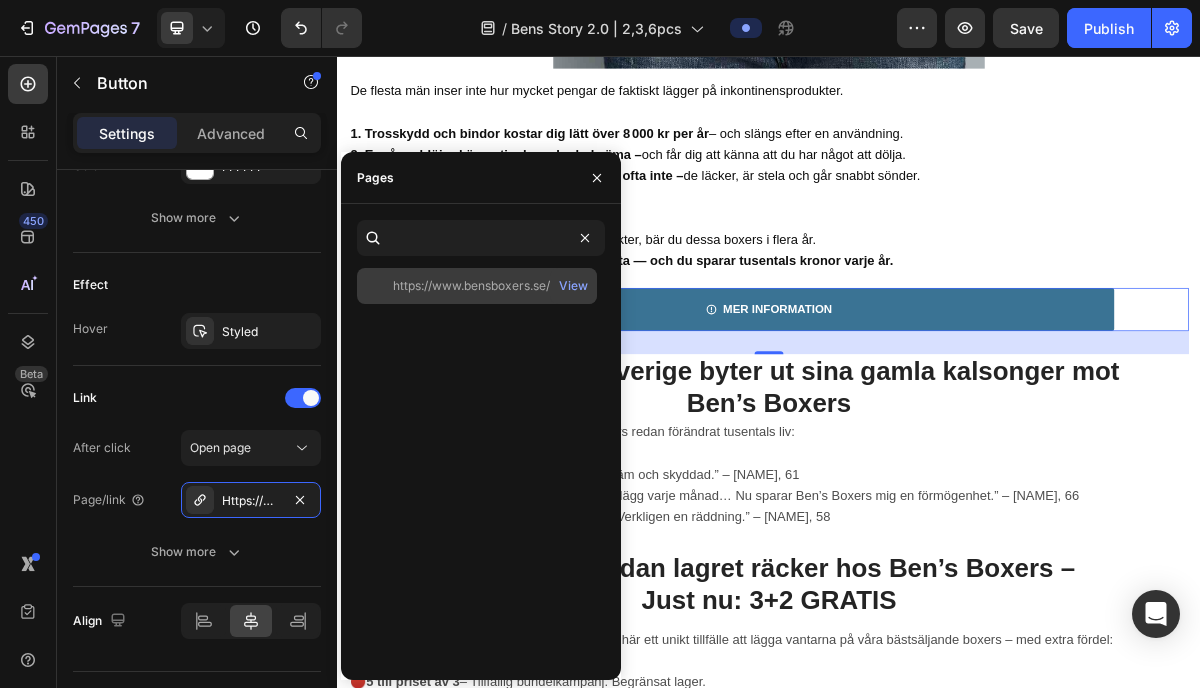 click on "https://www.bensboxers.se/products/bens-original-lackagesakra-boxershorts-kaching-1" 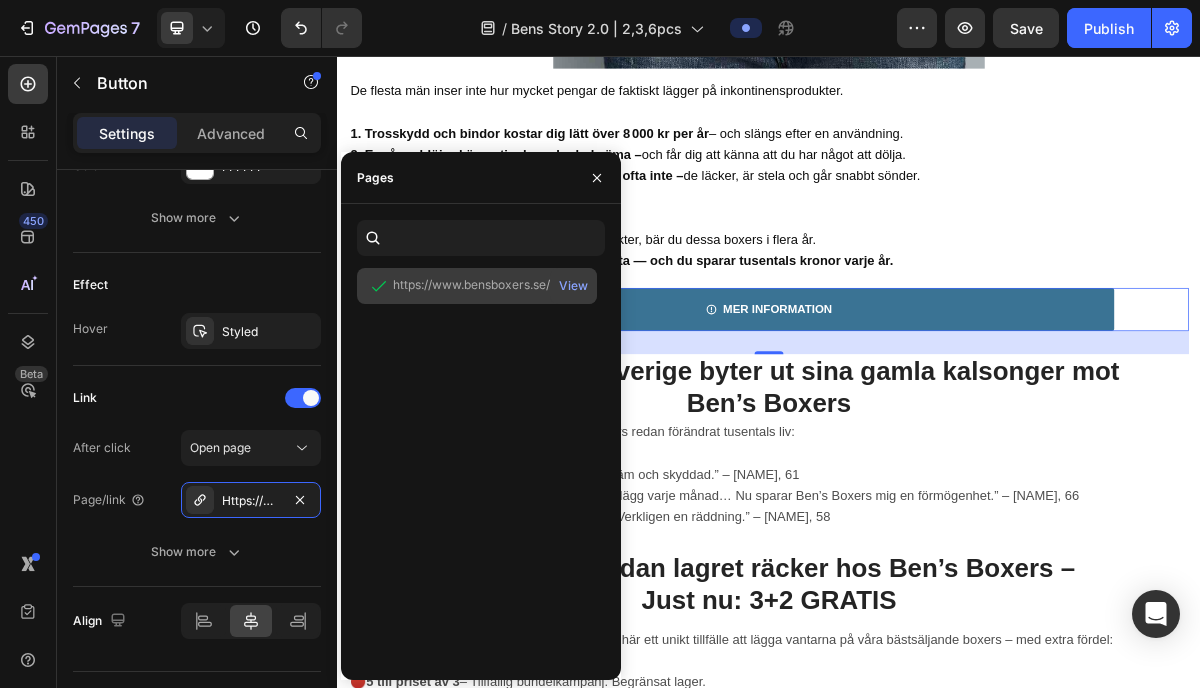 scroll, scrollTop: 0, scrollLeft: 0, axis: both 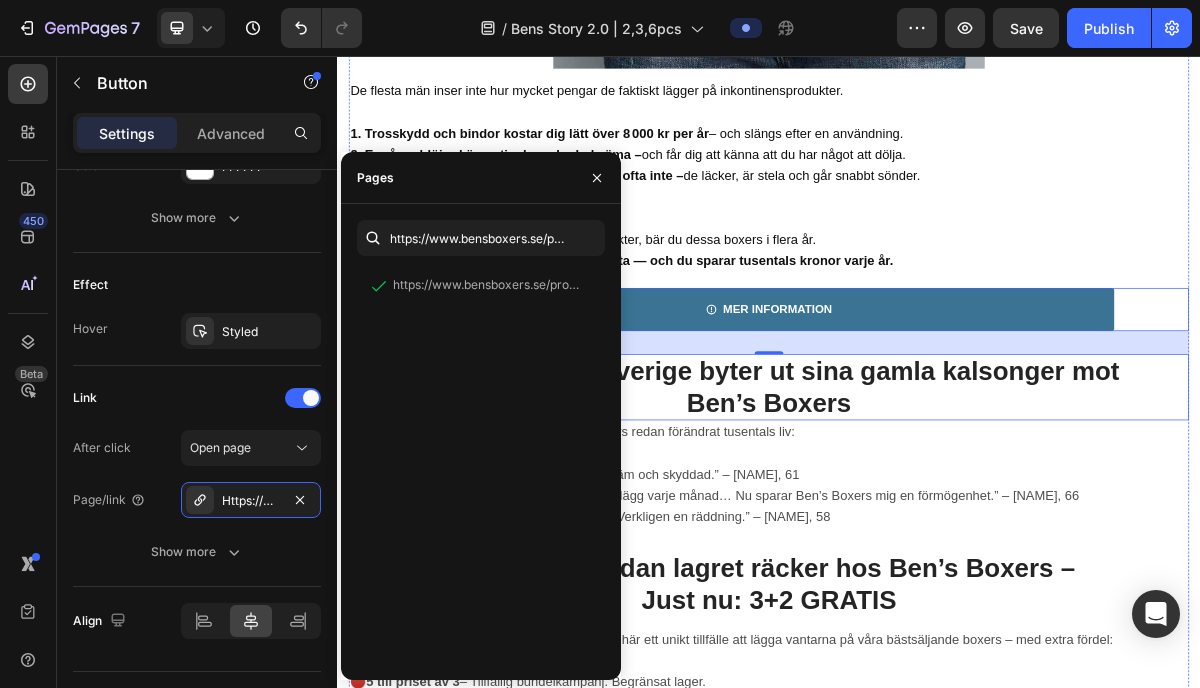 click on "Män över hela Sverige byter ut sina gamla kalsonger mot  Ben’s Boxers" at bounding box center [937, 516] 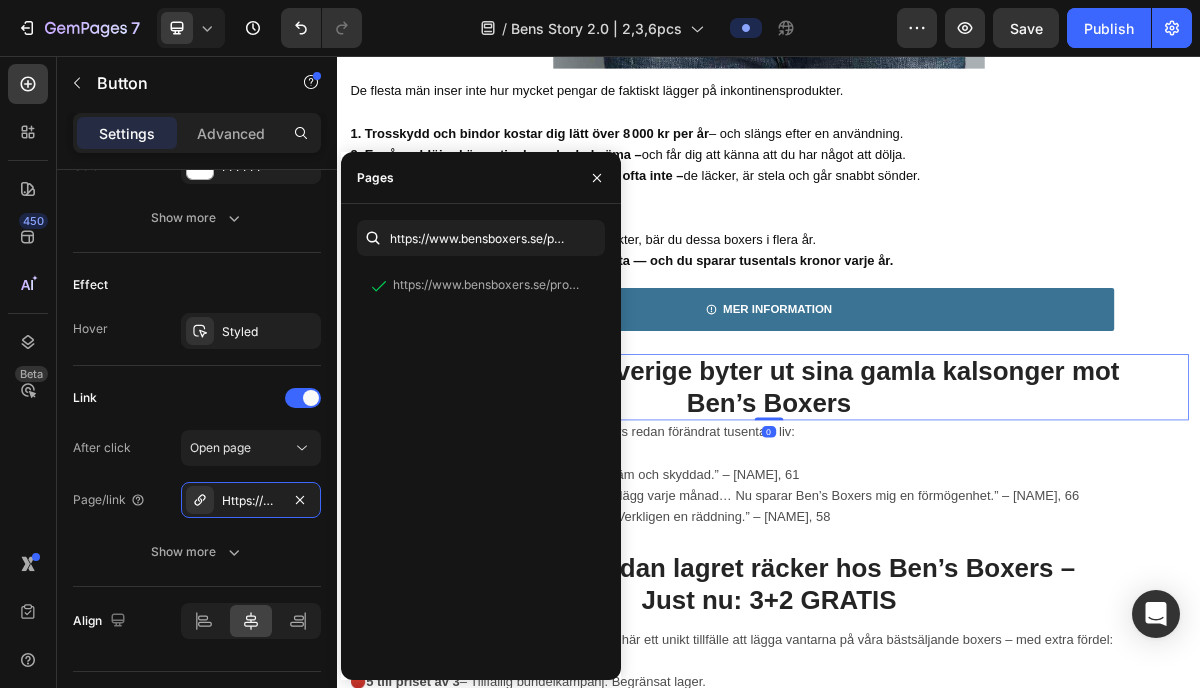 scroll, scrollTop: 0, scrollLeft: 0, axis: both 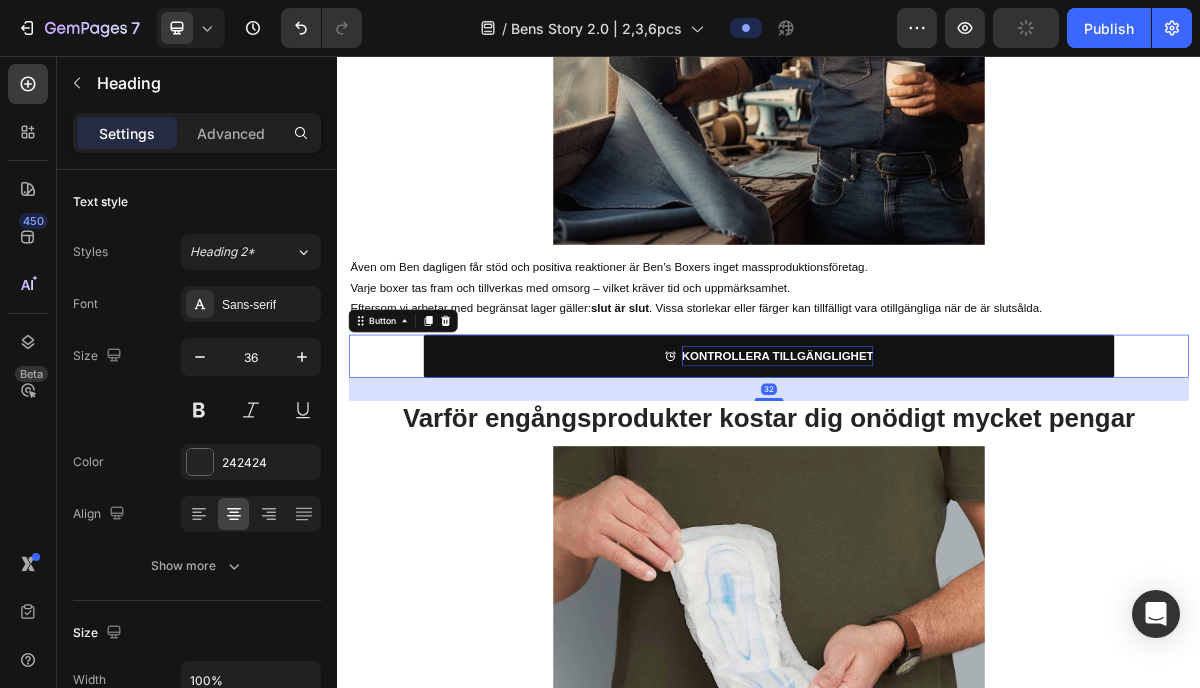click on "KONTROLLERA TILLGÄNGLIGHET" at bounding box center (949, 473) 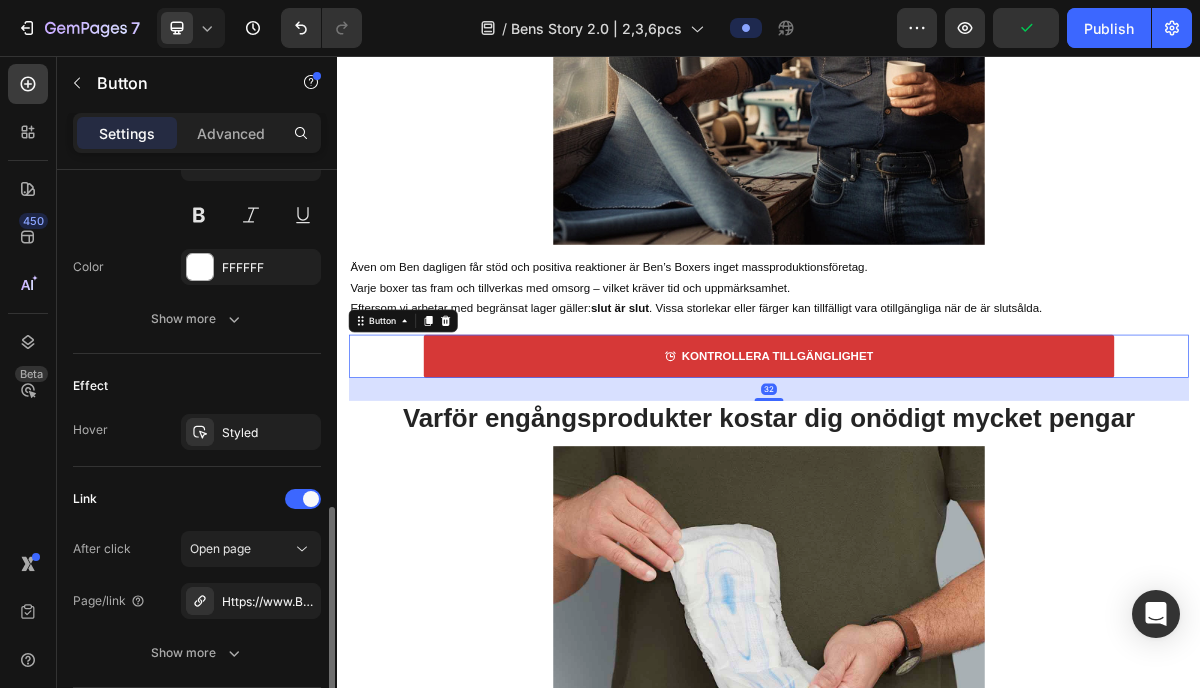 scroll, scrollTop: 1035, scrollLeft: 0, axis: vertical 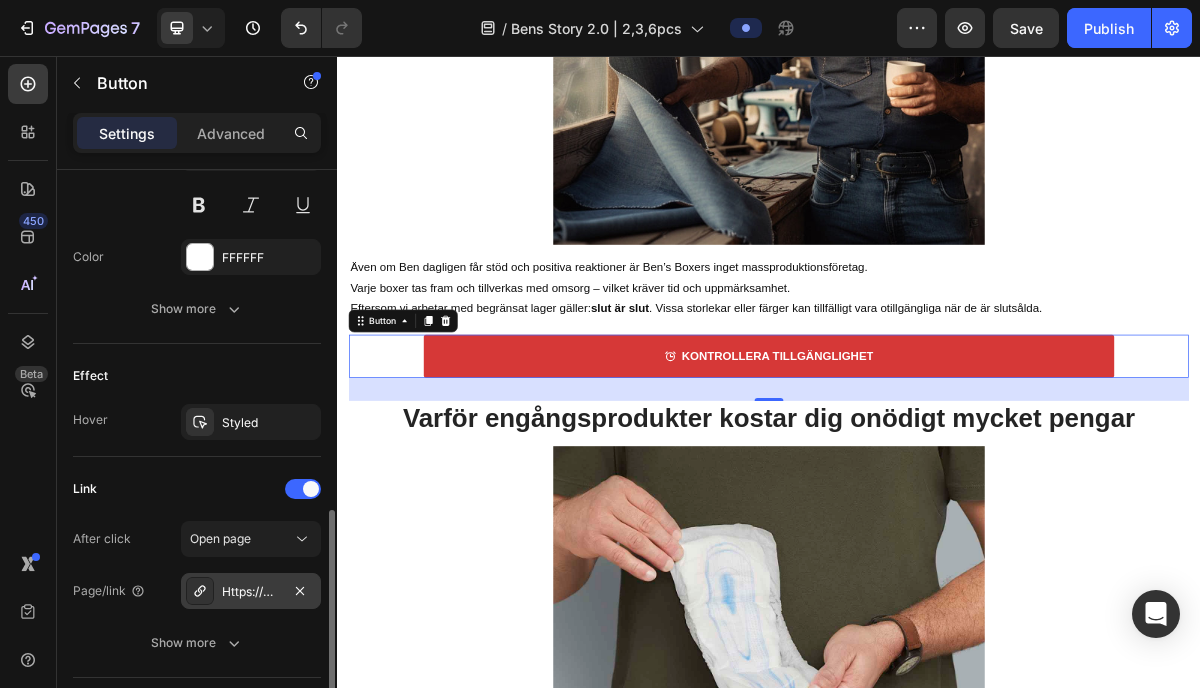 click on "Https://www.Bensboxers.Se/bens-original-lackagesakra-boxershorts-3-2-gratis-1" at bounding box center (251, 592) 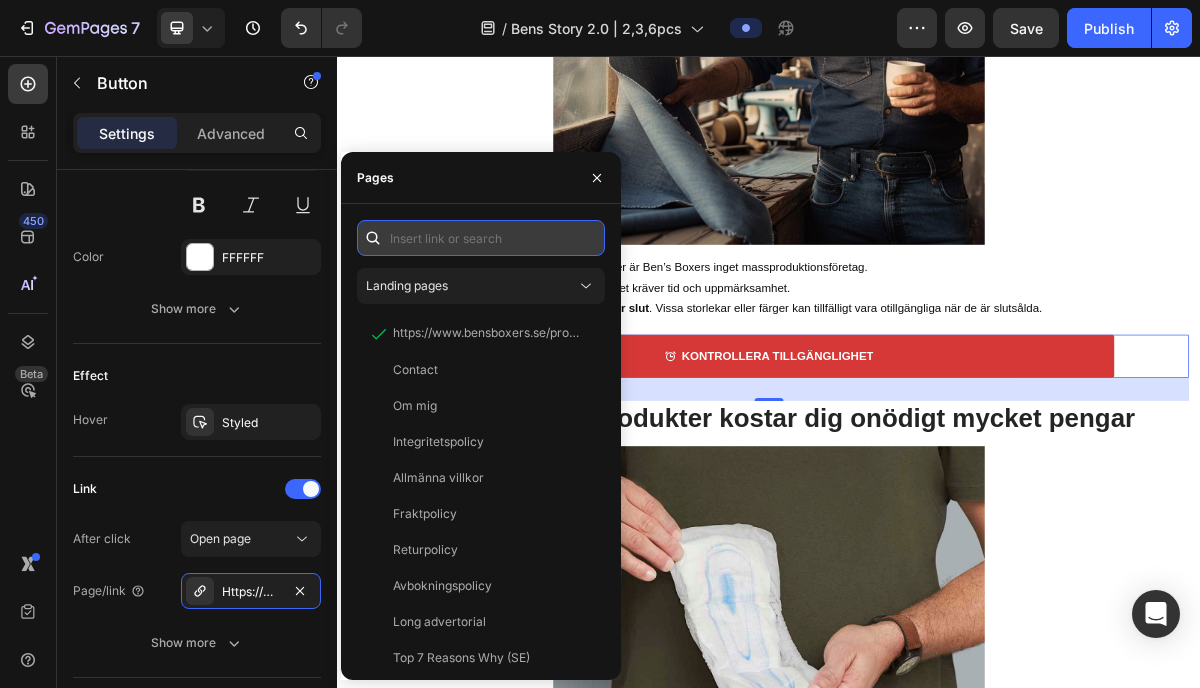 click at bounding box center [481, 238] 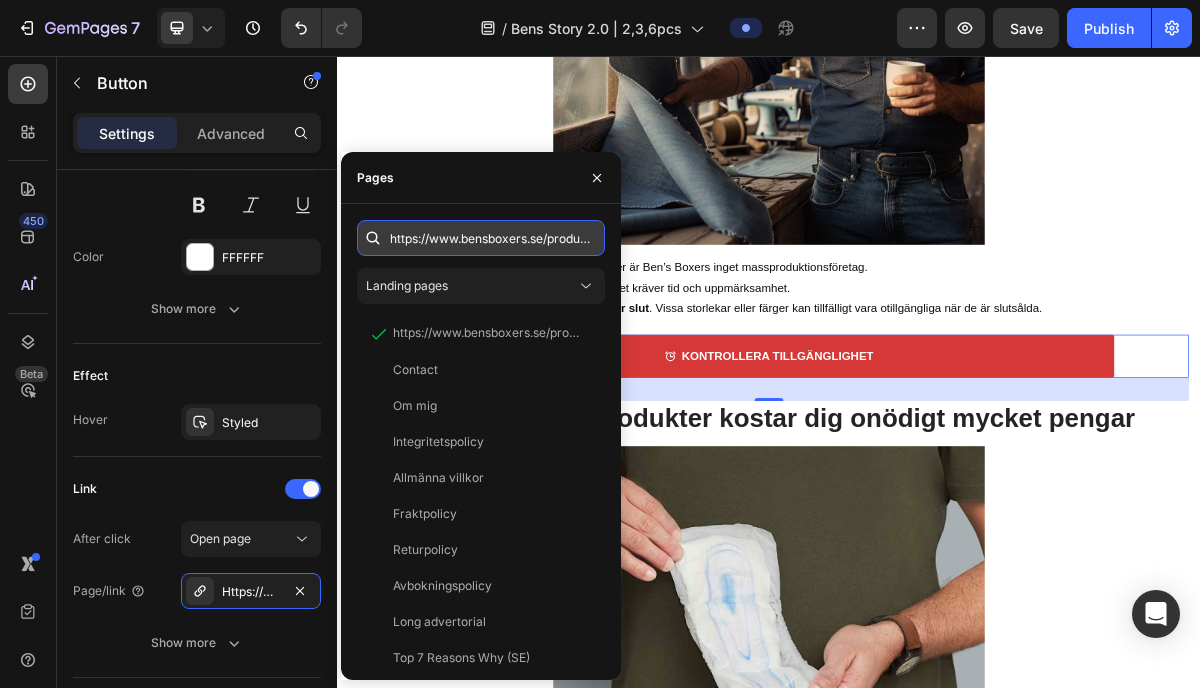 scroll, scrollTop: 0, scrollLeft: 329, axis: horizontal 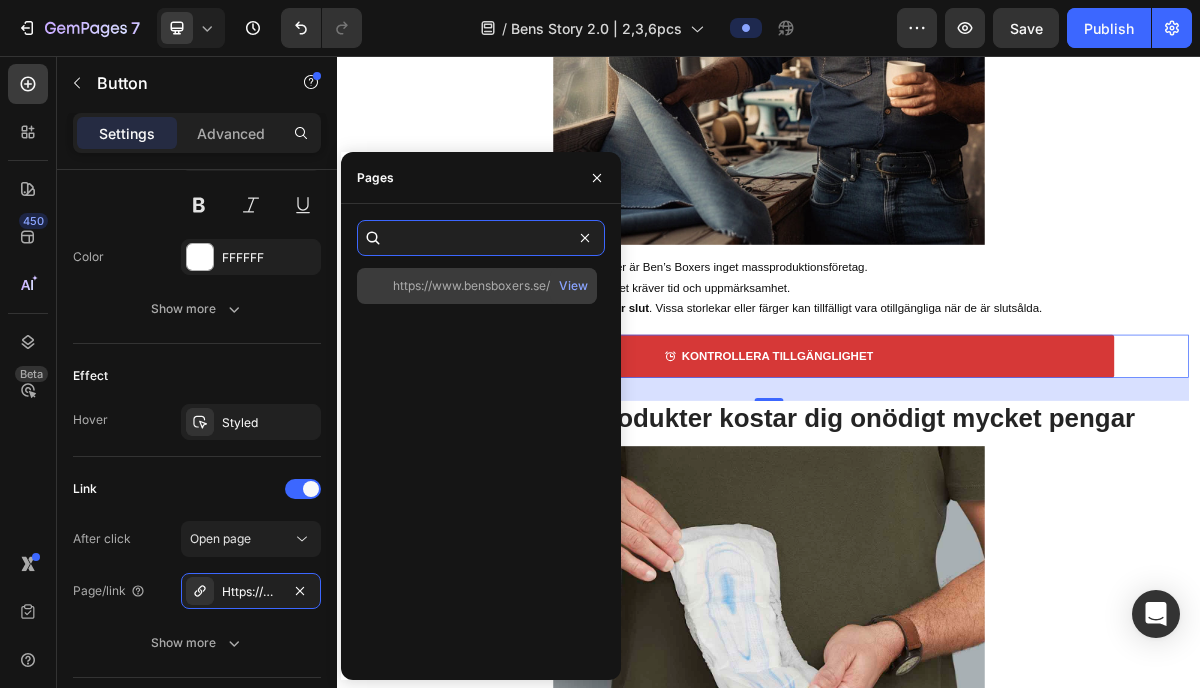 type on "https://www.bensboxers.se/products/bens-original-lackagesakra-boxershorts-kaching-1" 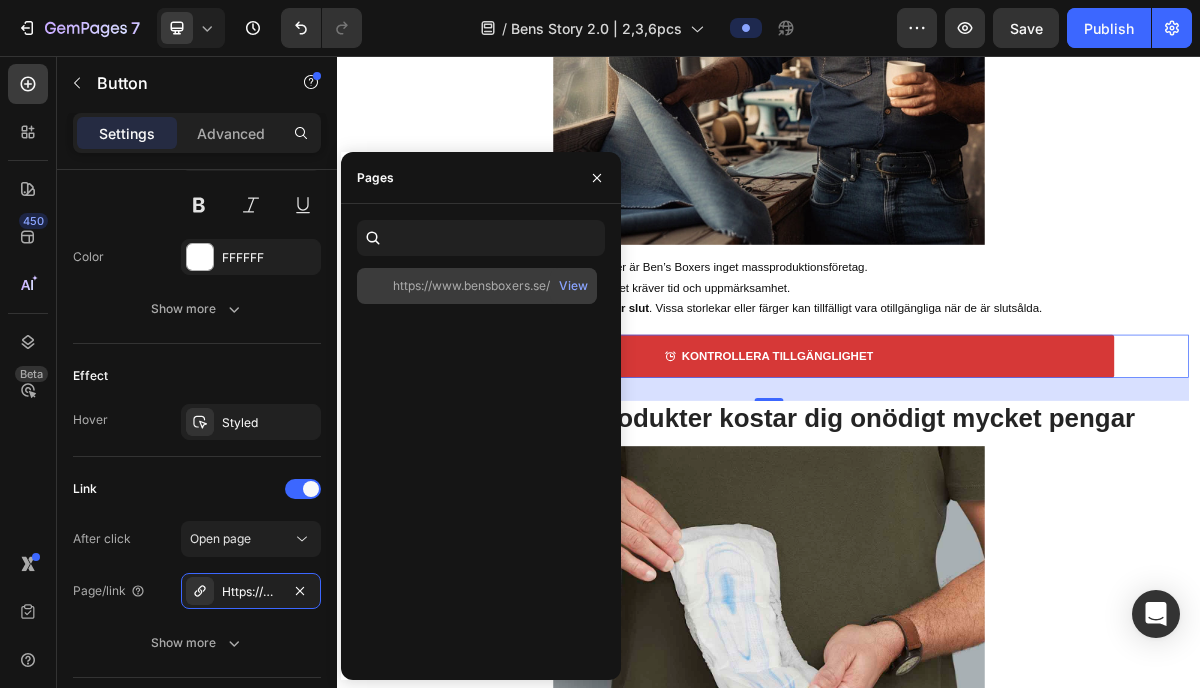 click on "https://www.bensboxers.se/products/bens-original-lackagesakra-boxershorts-kaching-1" 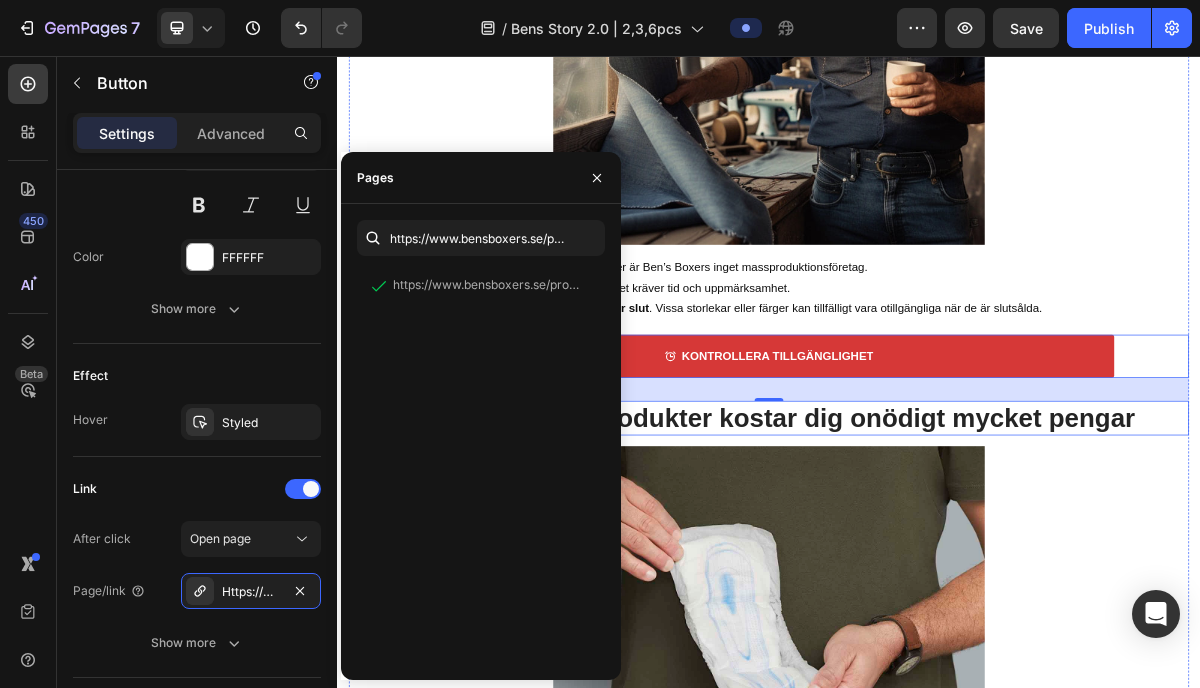 click on "Varför engångsprodukter kostar dig onödigt mycket pengar" at bounding box center (937, 558) 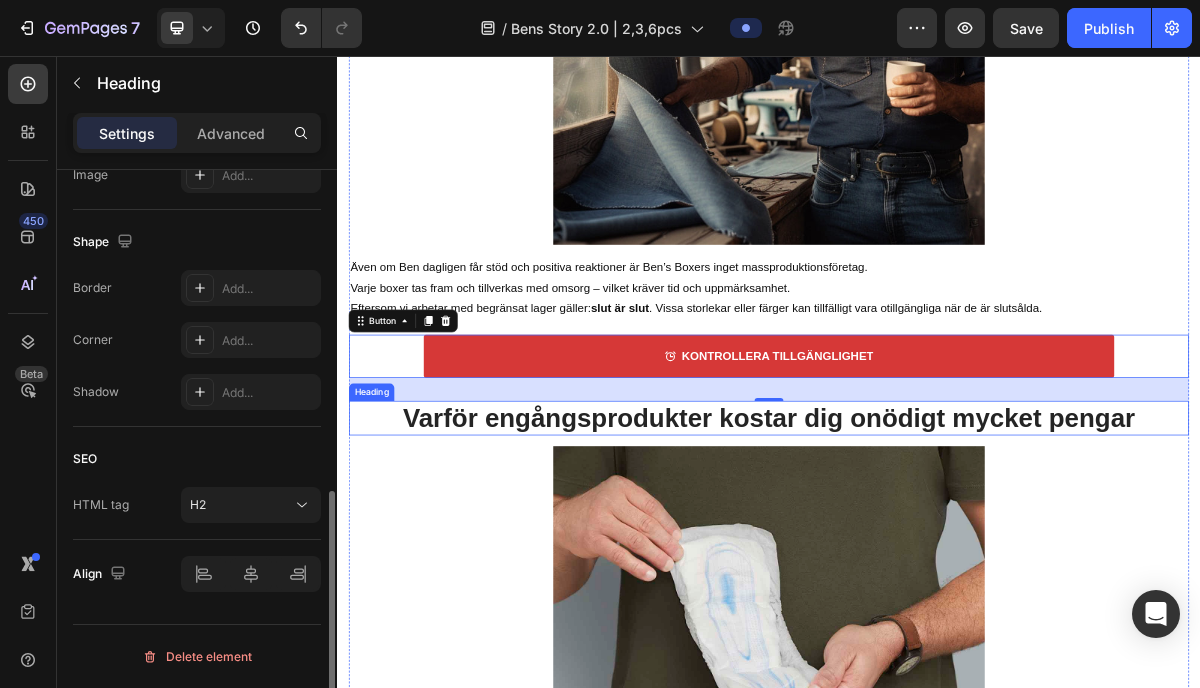scroll, scrollTop: 0, scrollLeft: 0, axis: both 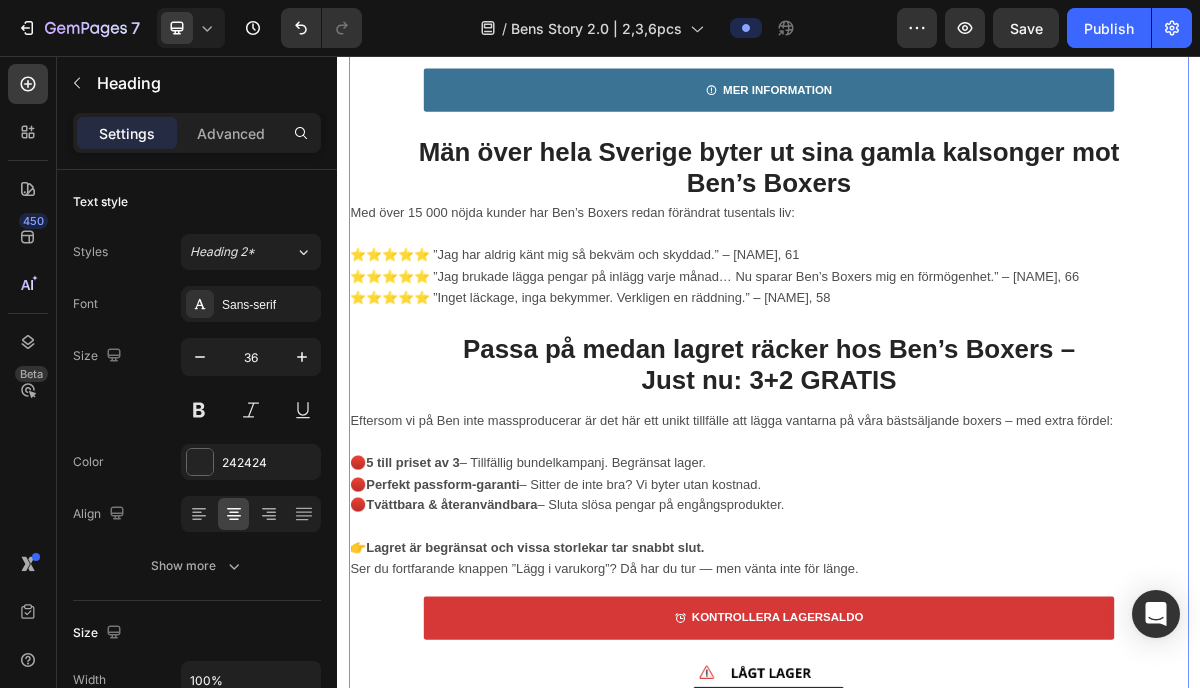 click on "Passa på medan lagret räcker hos Ben’s Boxers – Just nu: 3+2 GRATIS" at bounding box center [937, 485] 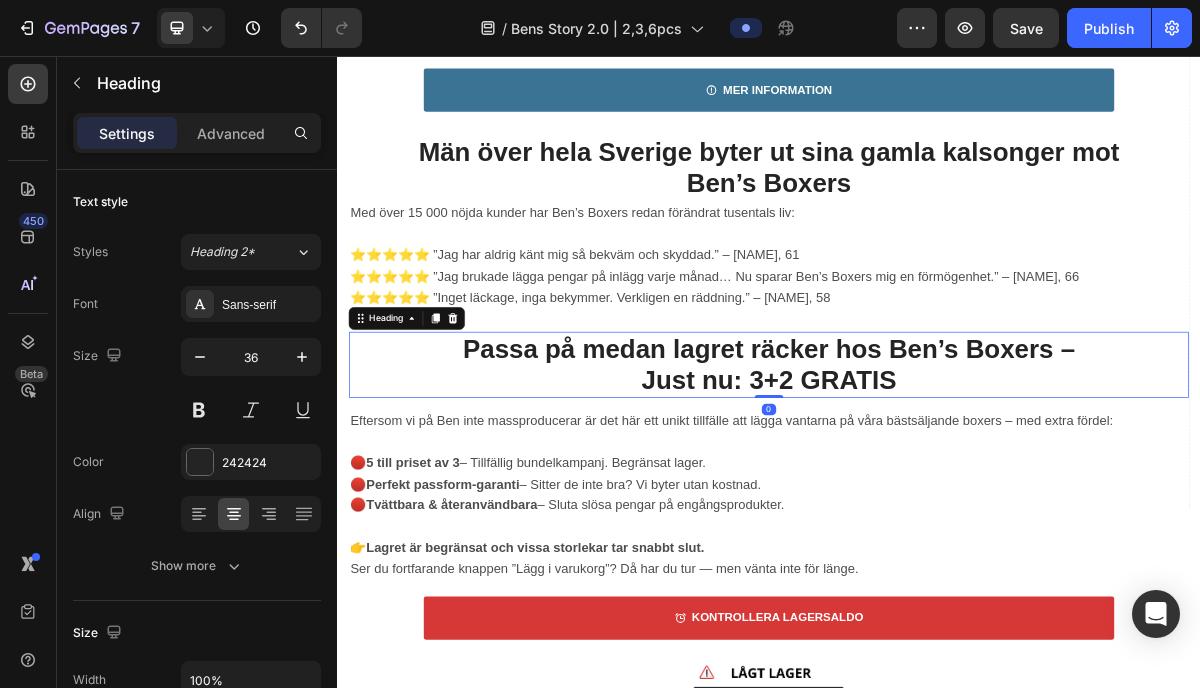 click on "Passa på medan lagret räcker hos Ben’s Boxers – Just nu: 3+2 GRATIS" at bounding box center (937, 485) 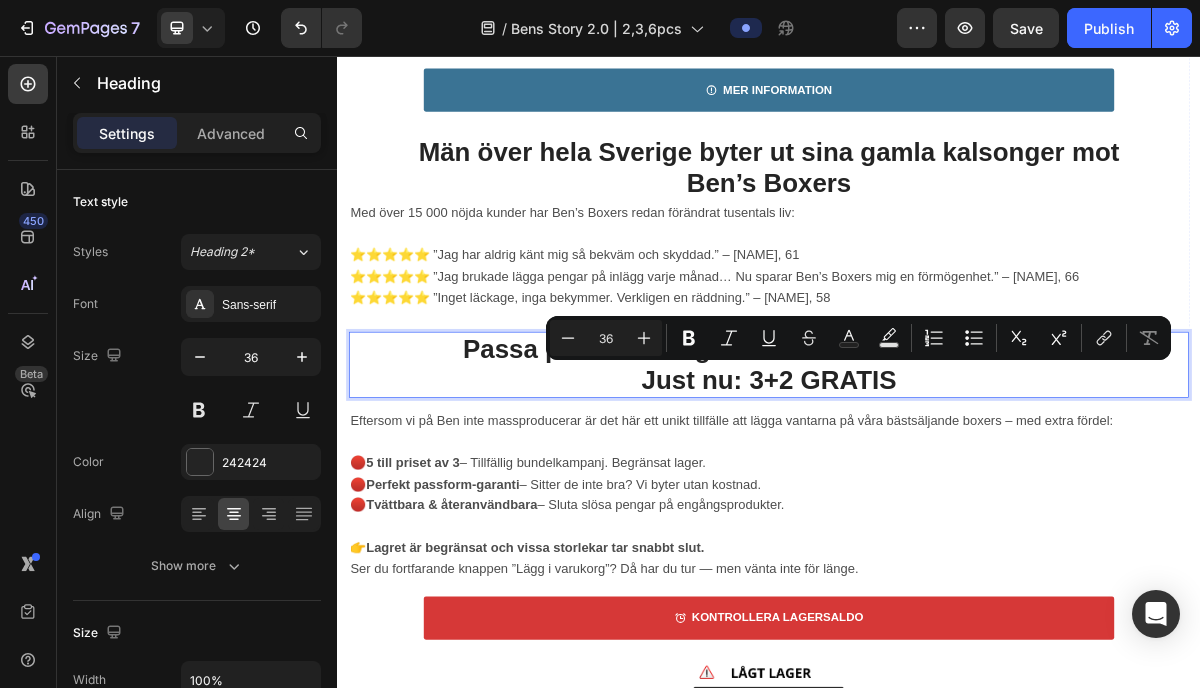 click on "Passa på medan lagret räcker hos Ben’s Boxers – Just nu: 3+2 GRATIS" at bounding box center [937, 485] 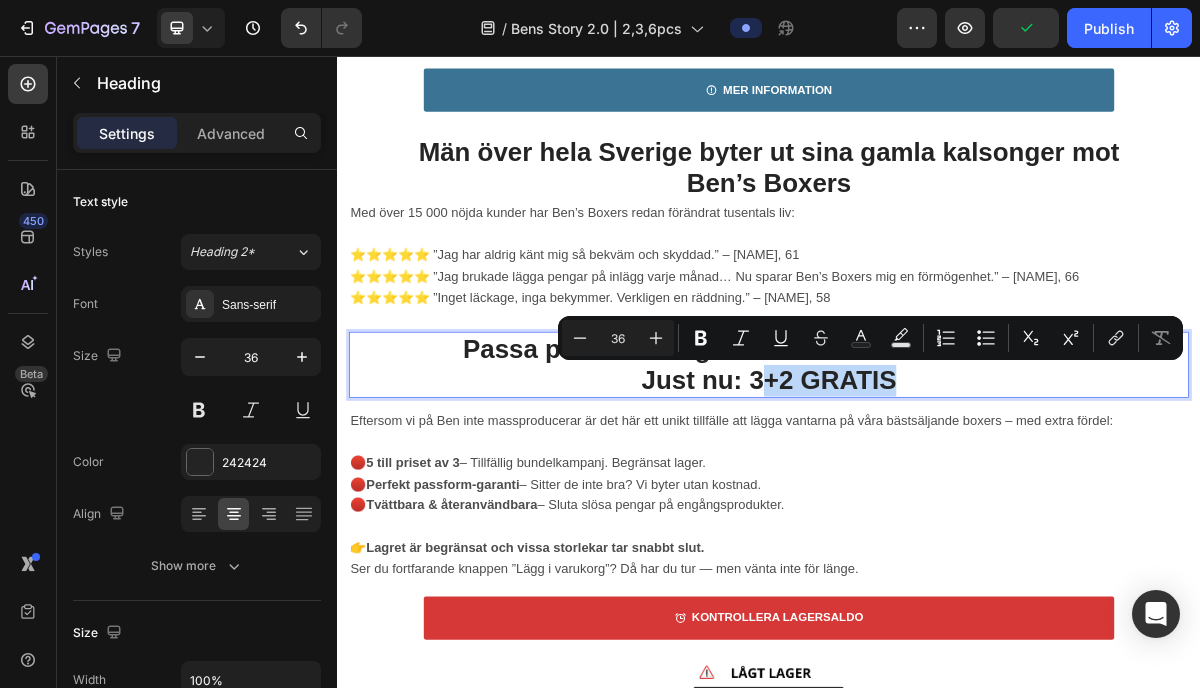 drag, startPoint x: 1113, startPoint y: 507, endPoint x: 923, endPoint y: 505, distance: 190.01053 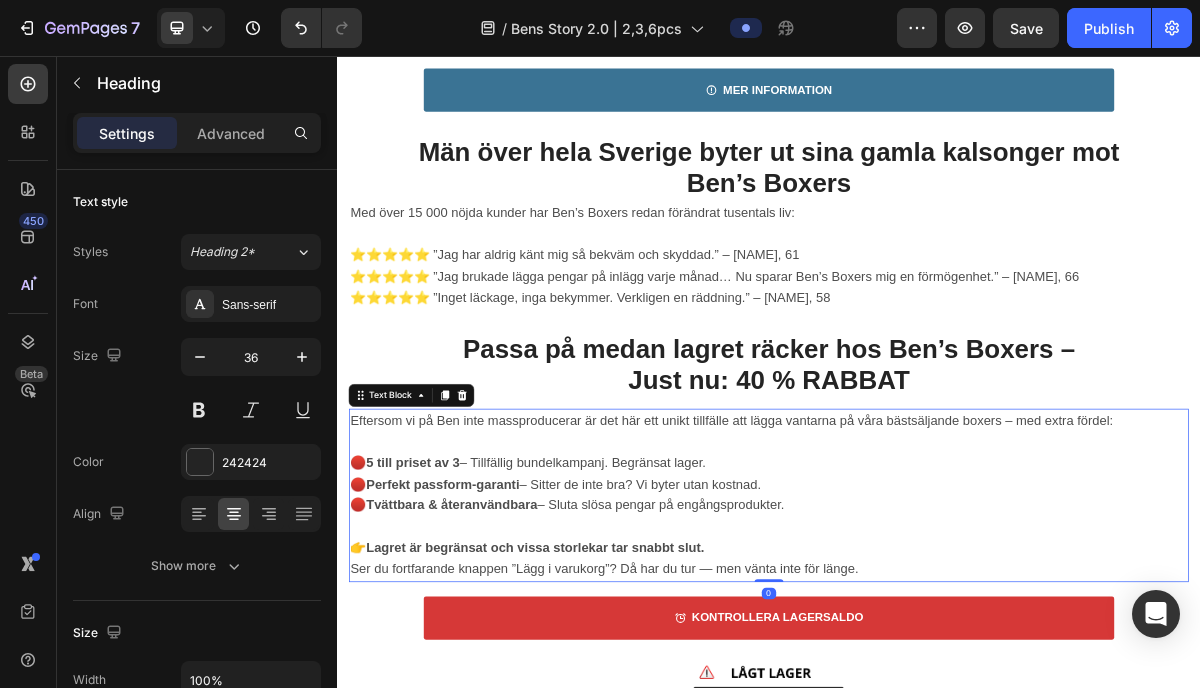 click on "🔴  5 till priset av 3  – Tillfällig bundelkampanj. Begränsat lager. 🔴  Perfekt passform-garanti  – Sitter de inte bra? Vi byter utan kostnad. 🔴  Tvättbara & återanvändbara  – Sluta slösa pengar på engångsprodukter." at bounding box center (937, 651) 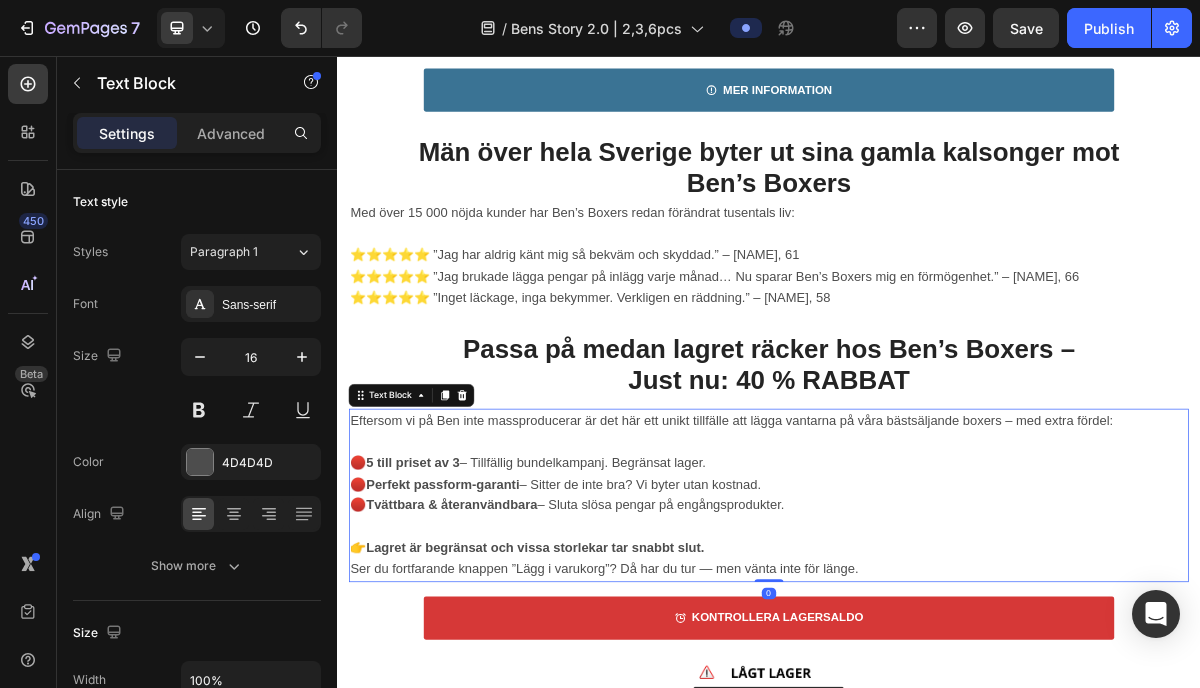click on "🔴  5 till priset av 3  – Tillfällig bundelkampanj. Begränsat lager." at bounding box center [602, 621] 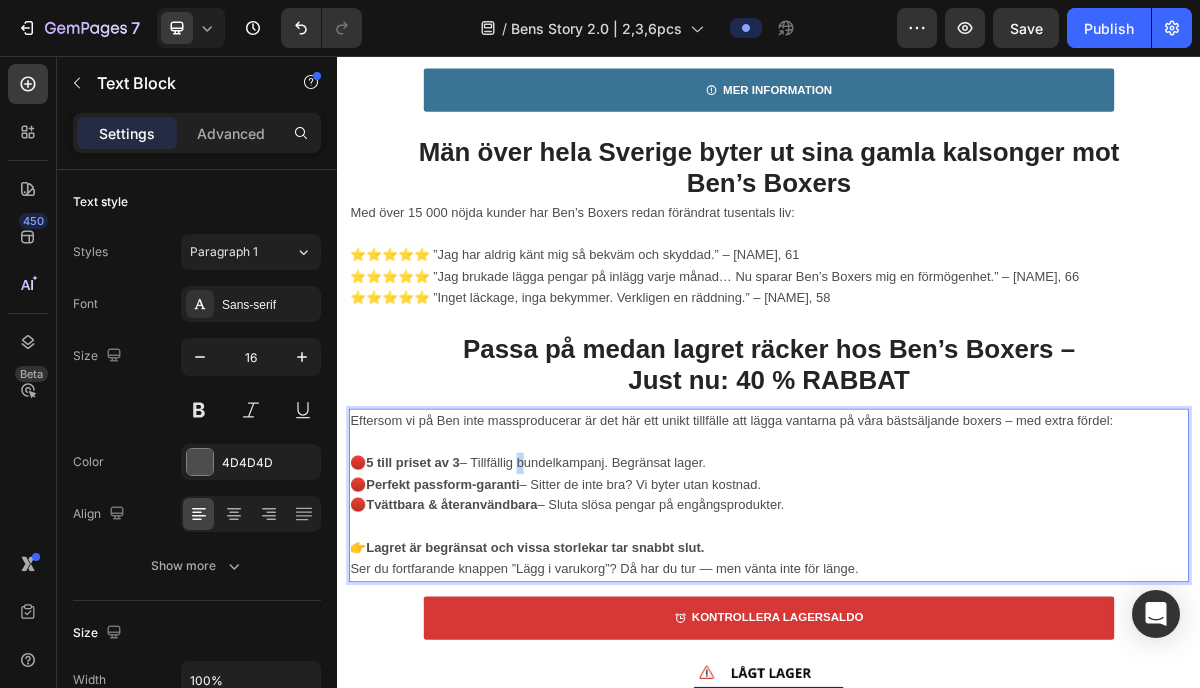 click on "🔴  5 till priset av 3  – Tillfällig bundelkampanj. Begränsat lager." at bounding box center (602, 621) 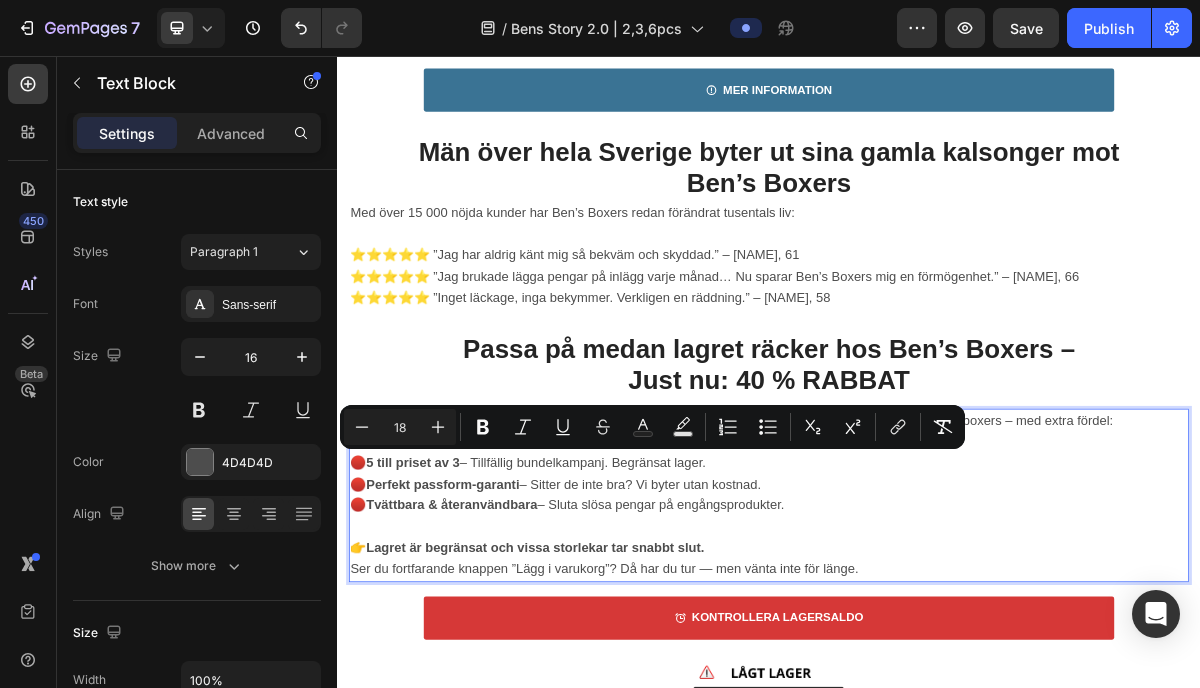 click on "🔴  5 till priset av 3  – Tillfällig bundelkampanj. Begränsat lager." at bounding box center [602, 621] 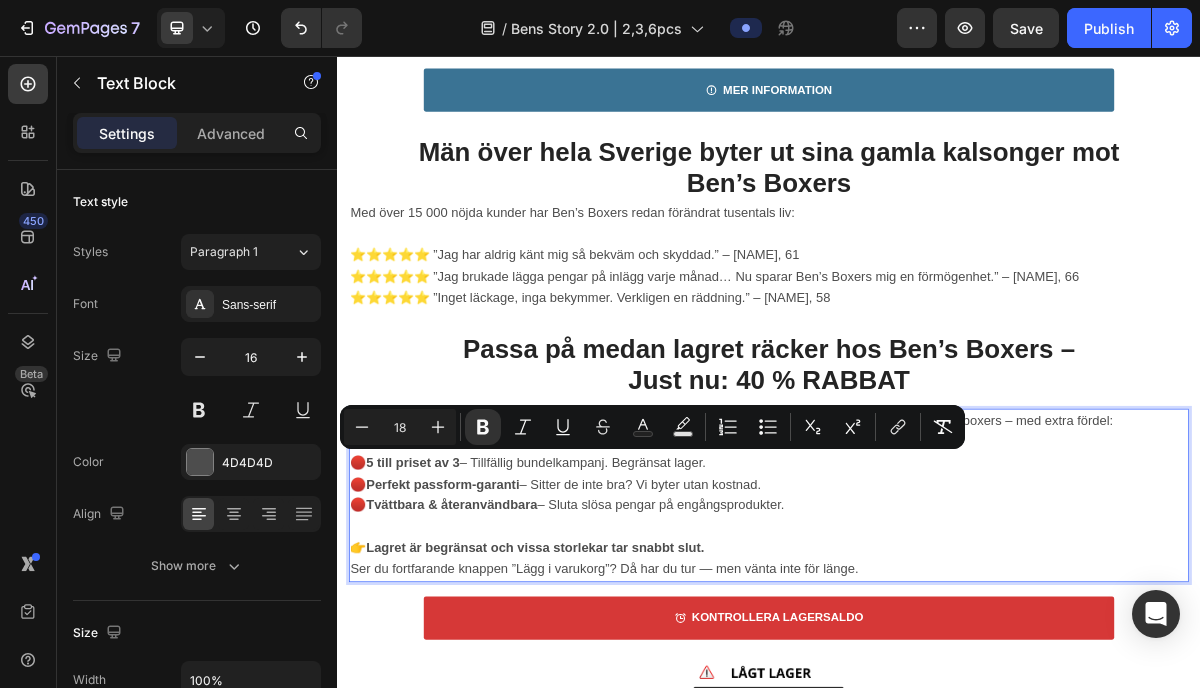 drag, startPoint x: 856, startPoint y: 622, endPoint x: 382, endPoint y: 620, distance: 474.0042 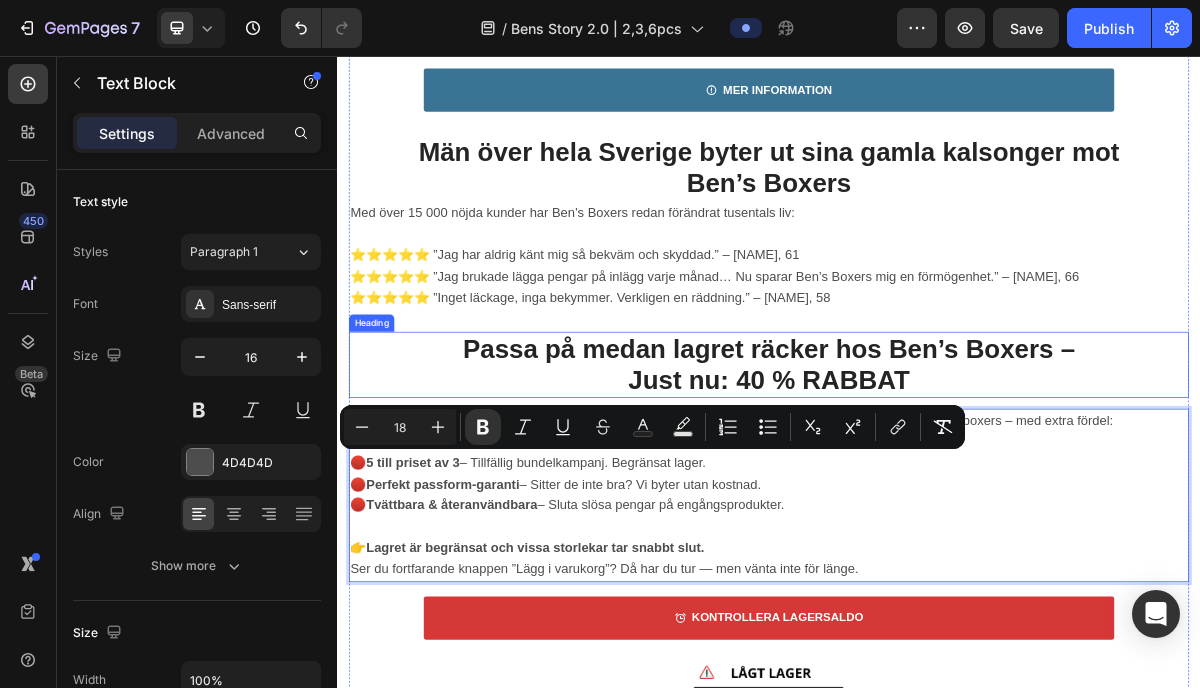 click on "Passa på medan lagret räcker hos Ben’s Boxers – Just nu: 40 % RABBAT" at bounding box center [937, 485] 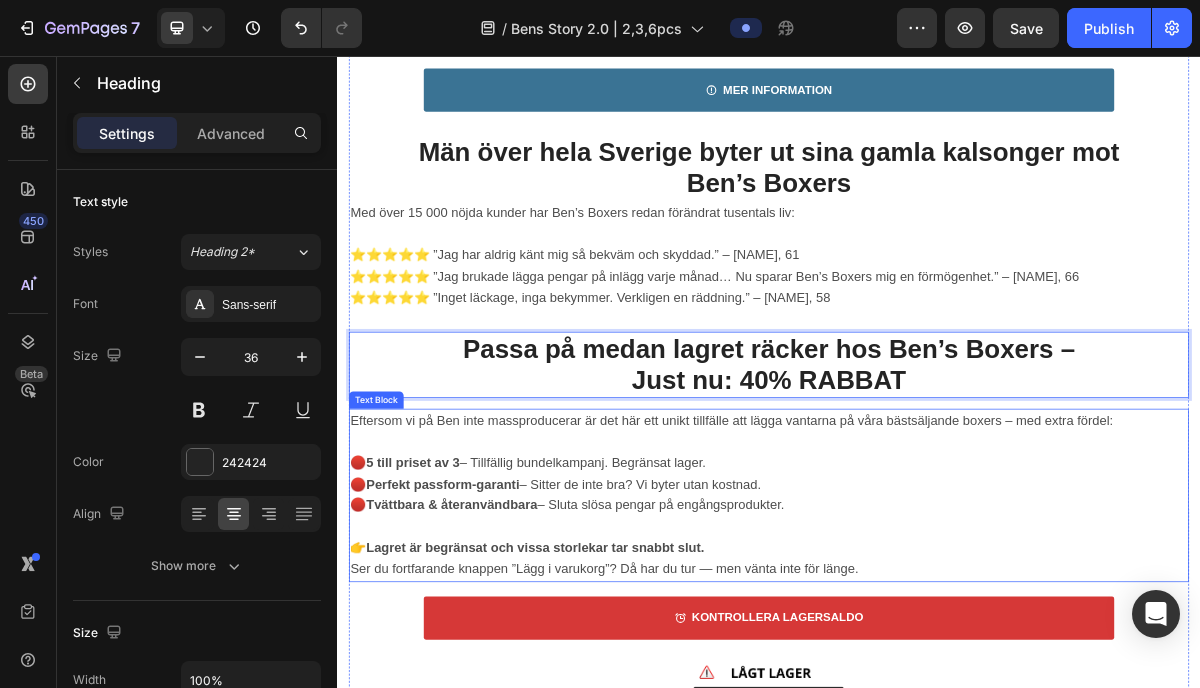 click on "🔴  5 till priset av 3  – Tillfällig bundelkampanj. Begränsat lager." at bounding box center (602, 621) 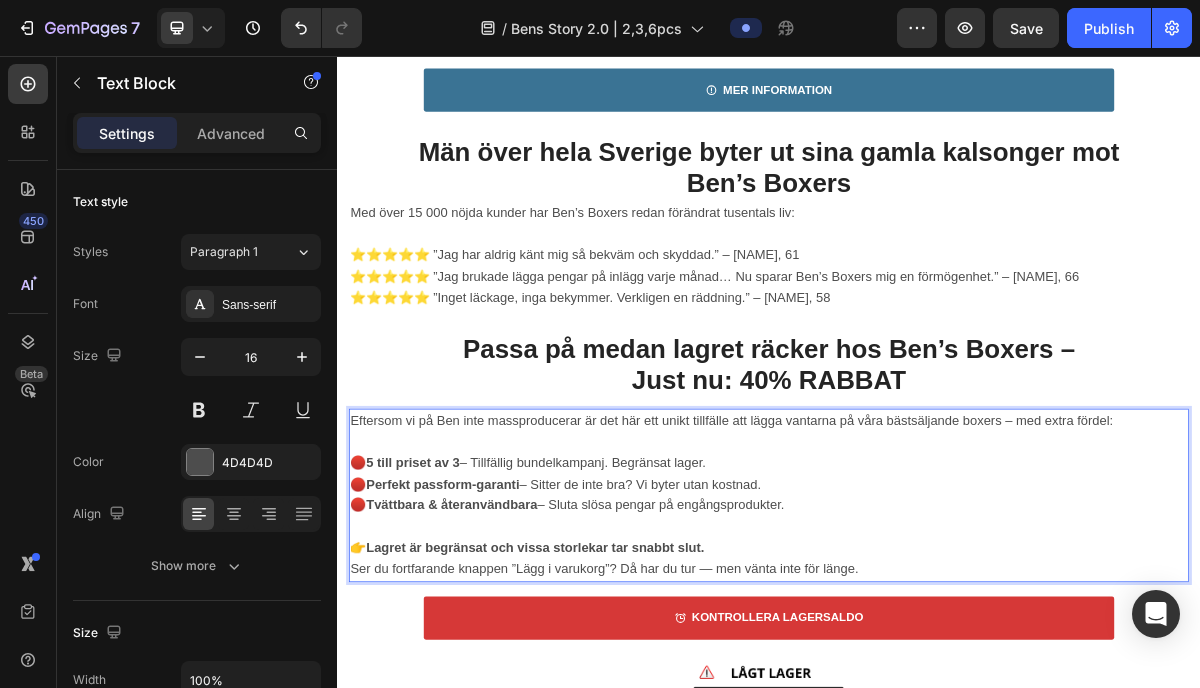 drag, startPoint x: 864, startPoint y: 620, endPoint x: 381, endPoint y: 627, distance: 483.05072 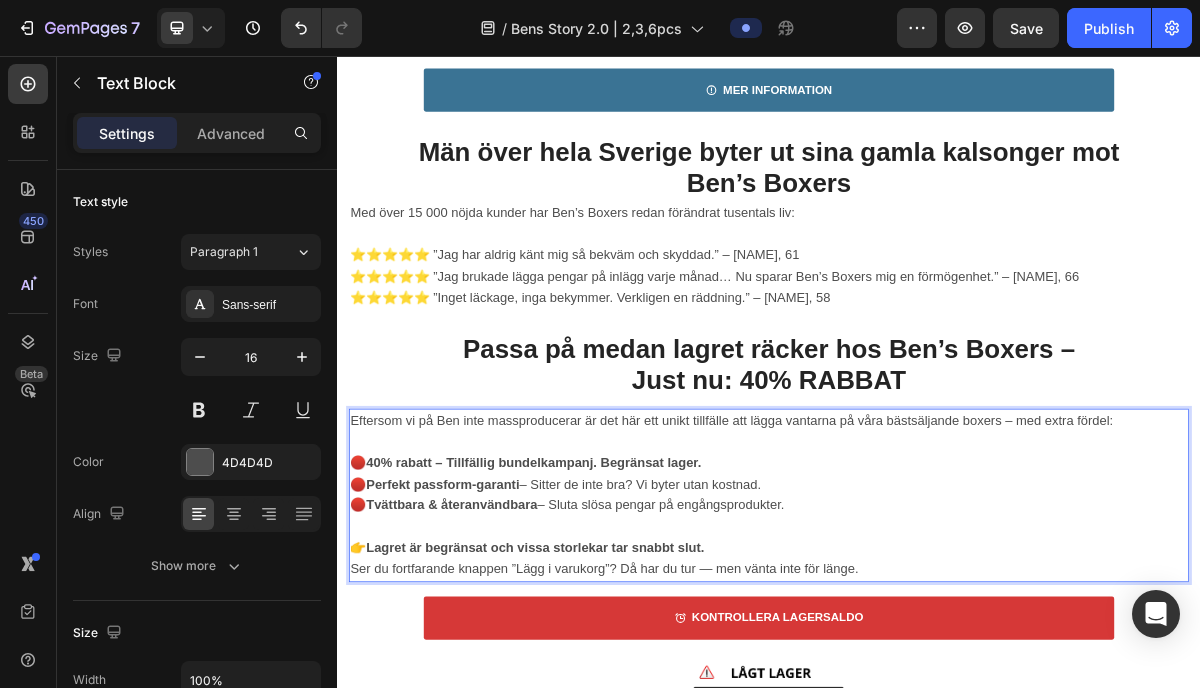 drag, startPoint x: 866, startPoint y: 621, endPoint x: 497, endPoint y: 630, distance: 369.10974 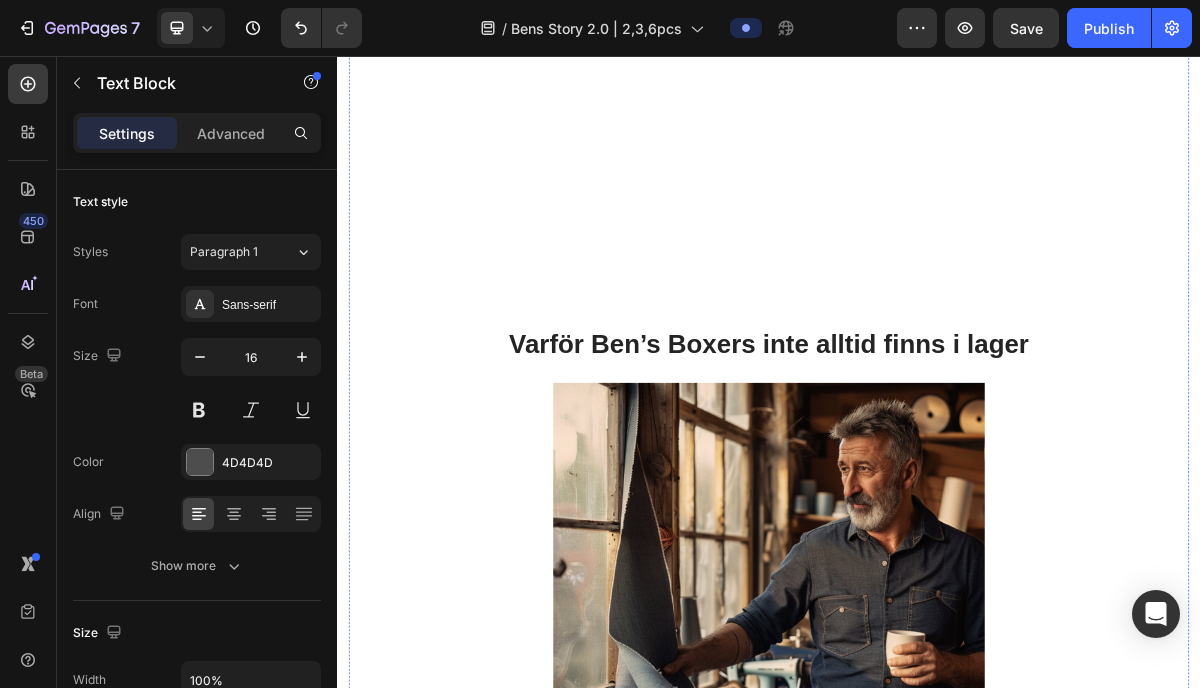 scroll, scrollTop: 4731, scrollLeft: 0, axis: vertical 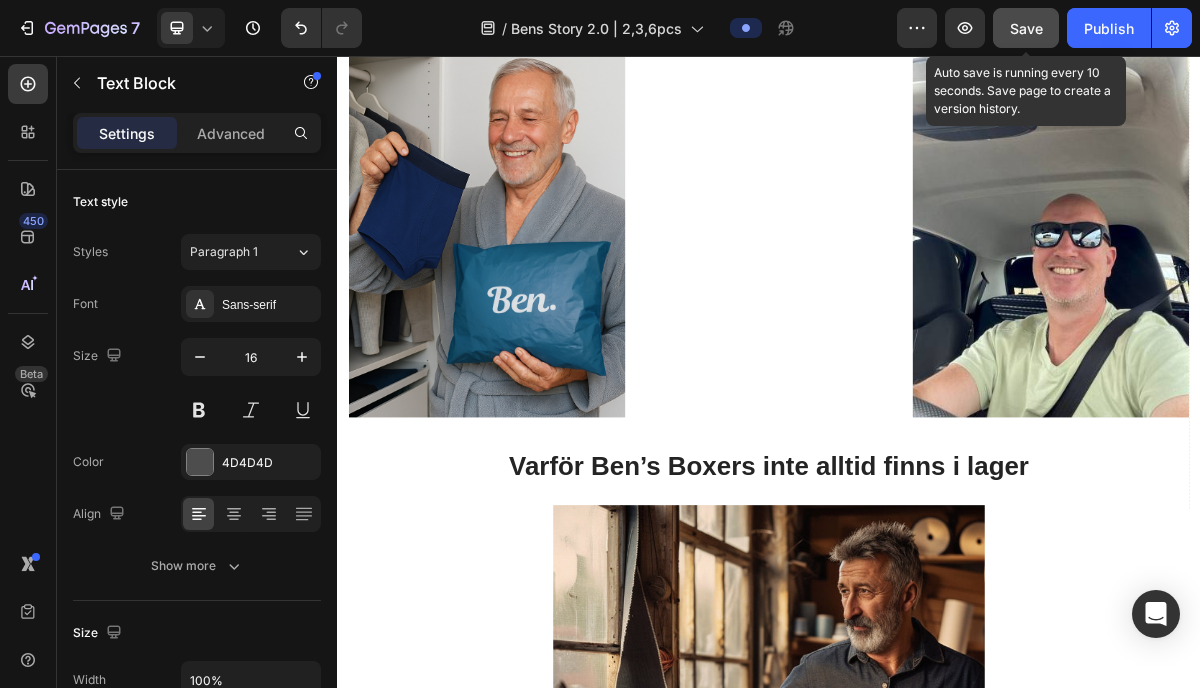 click on "Save" at bounding box center (1026, 28) 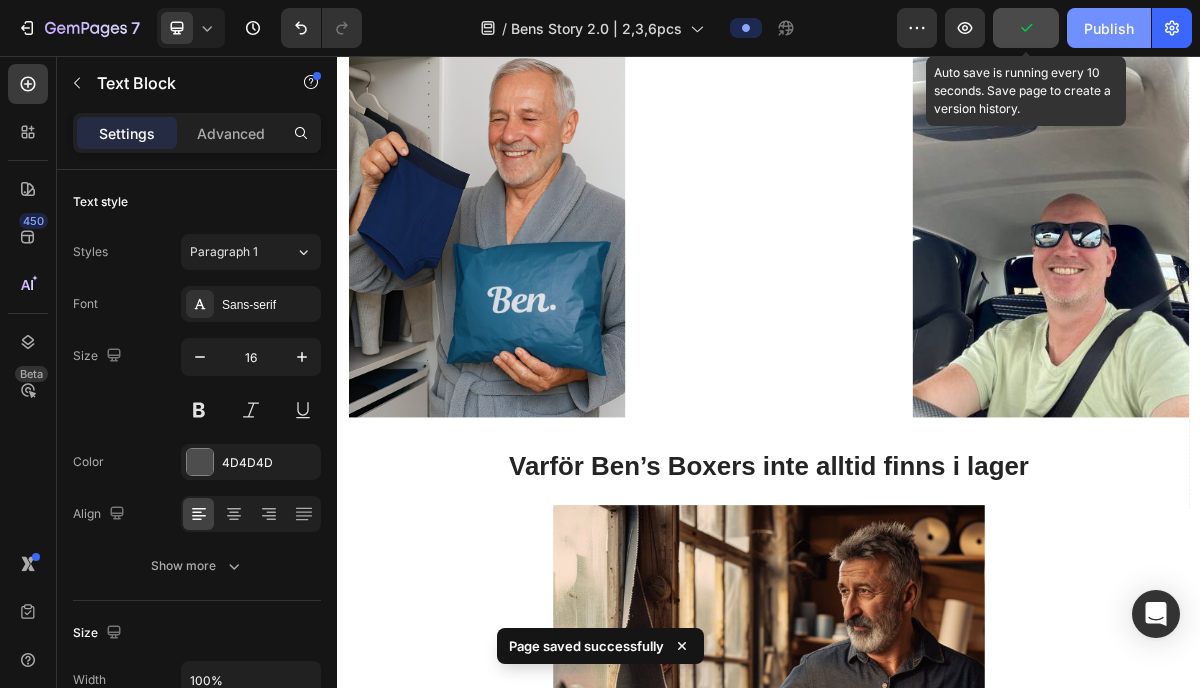 click on "Publish" at bounding box center (1109, 28) 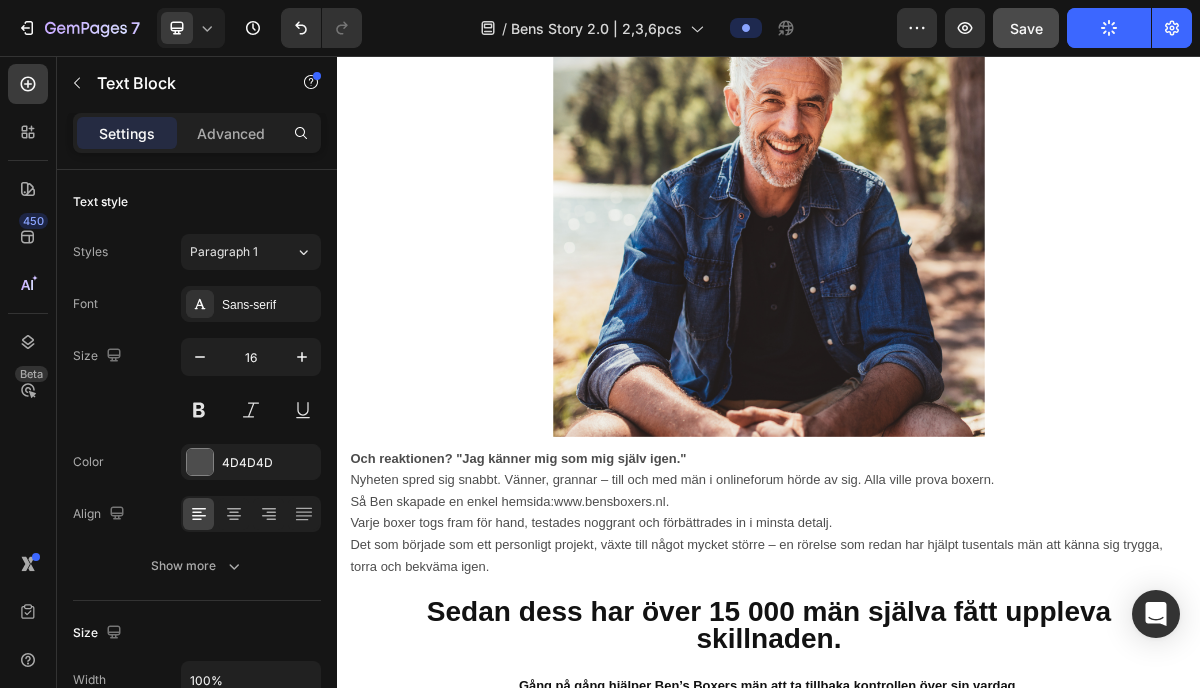 scroll, scrollTop: 3666, scrollLeft: 0, axis: vertical 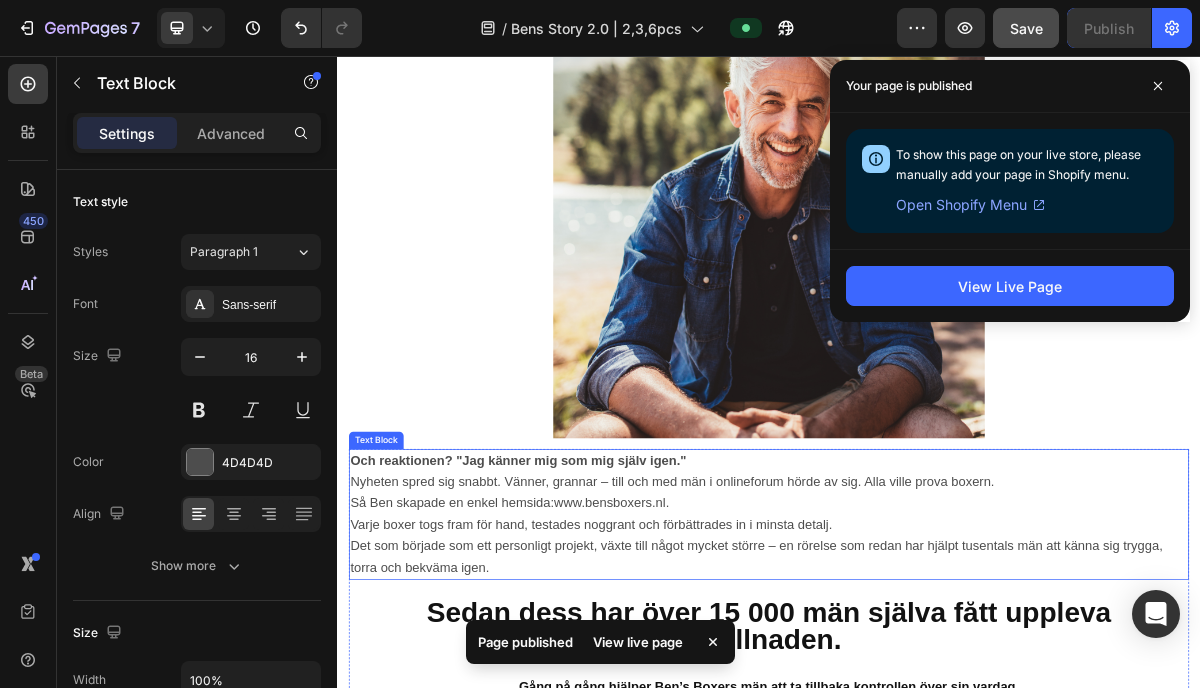 click on "." at bounding box center [795, 677] 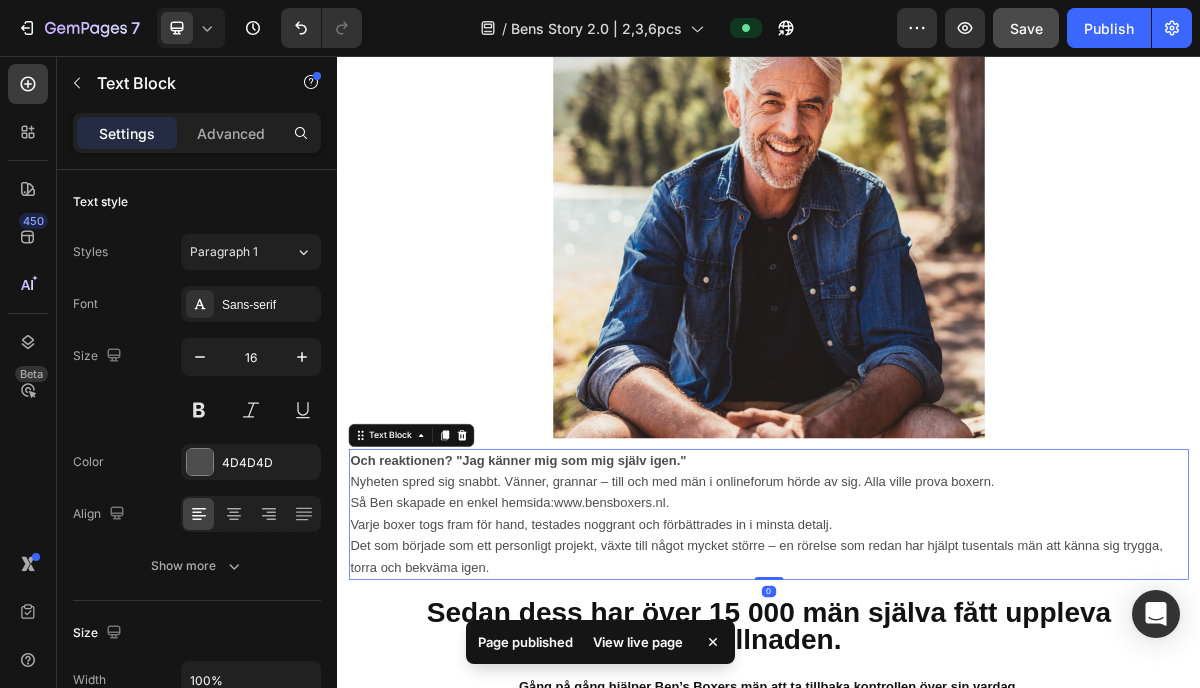 click on "." at bounding box center [795, 677] 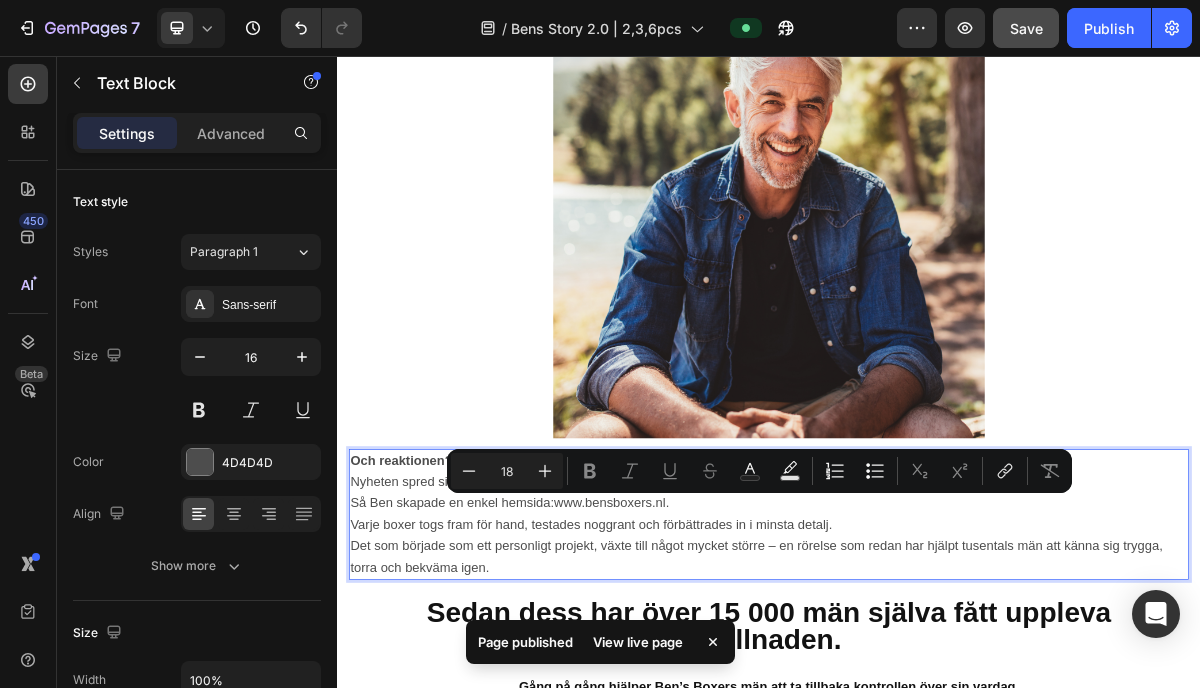 click on "." at bounding box center [795, 677] 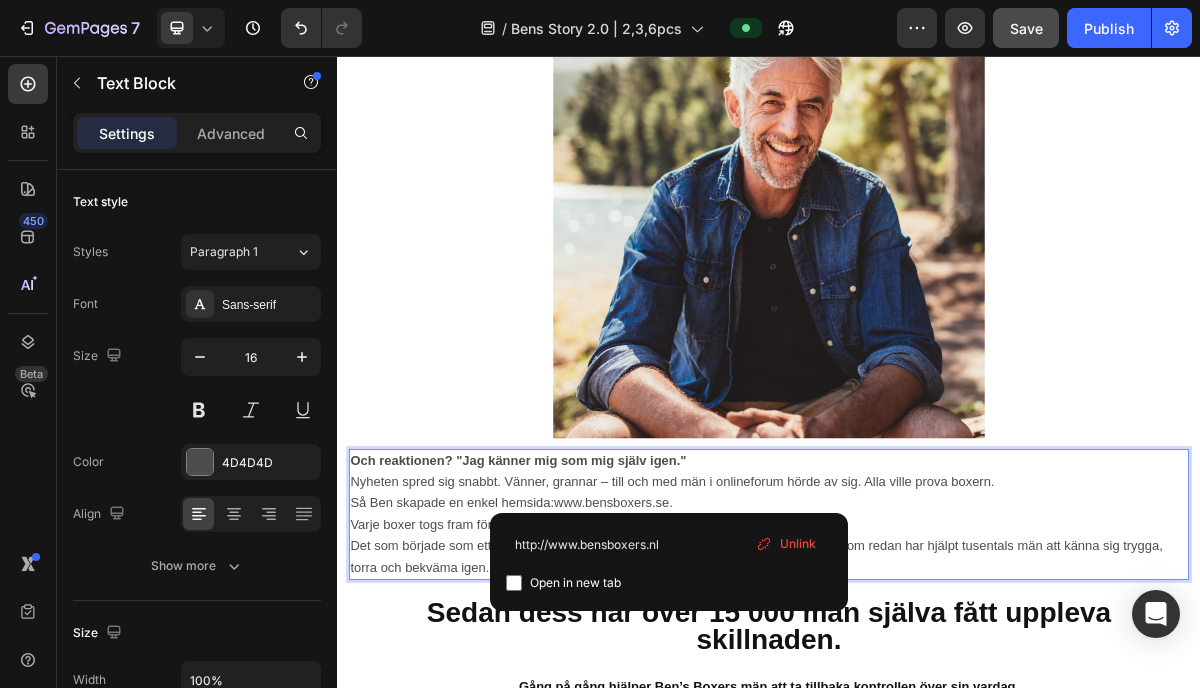 click on "Nyheten spred sig snabbt. Vänner, grannar – till och med män i onlineforum hörde av sig. Alla ville prova boxern." at bounding box center (937, 648) 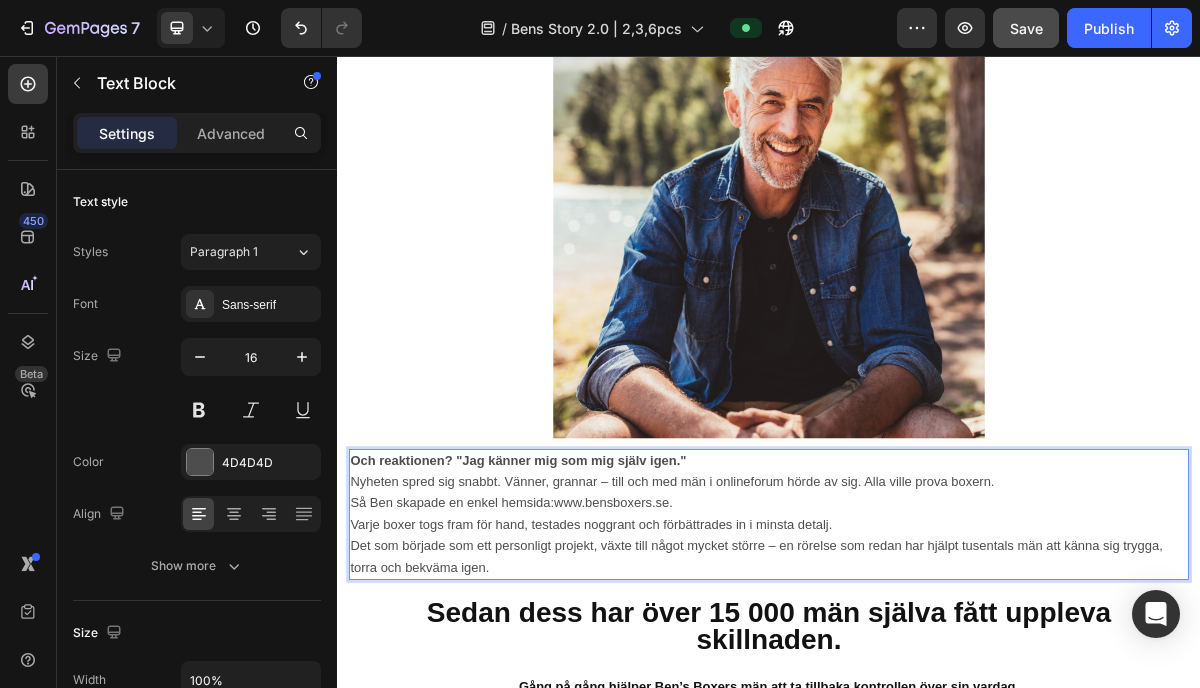 click on "Så Ben skapade en enkel hemsida:  www.bensboxers. se. Varje boxer togs fram för hand, testades noggrant och förbättrades in i minsta detalj." at bounding box center [937, 693] 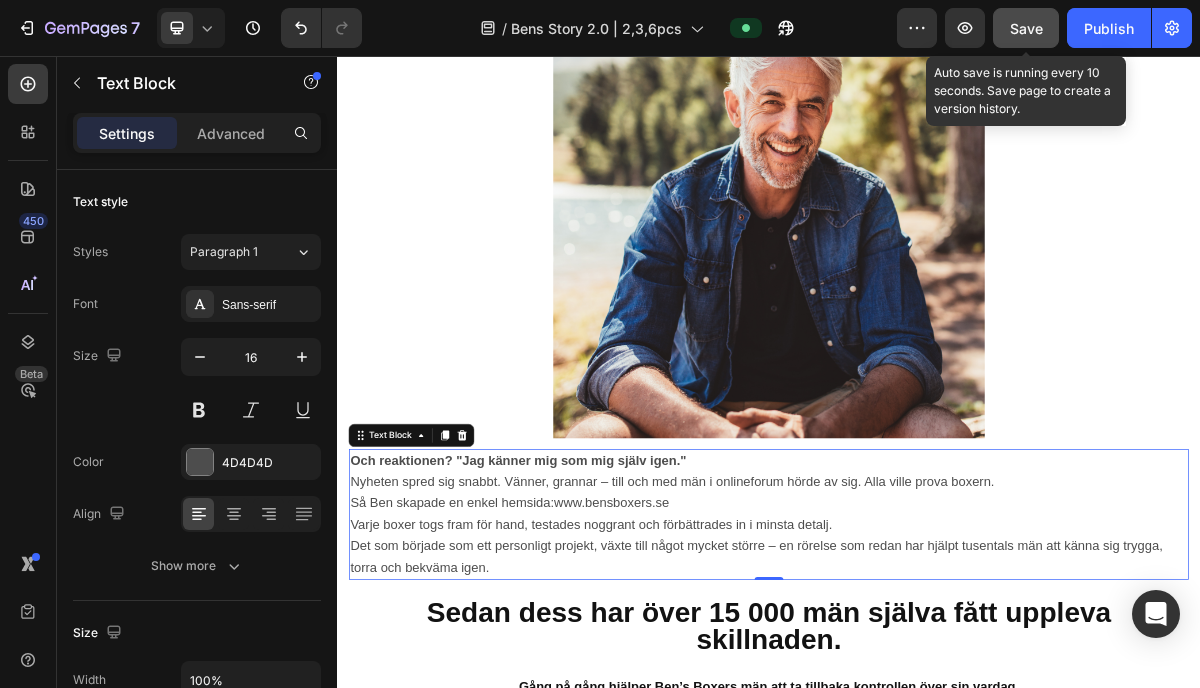 click on "Save" at bounding box center (1026, 28) 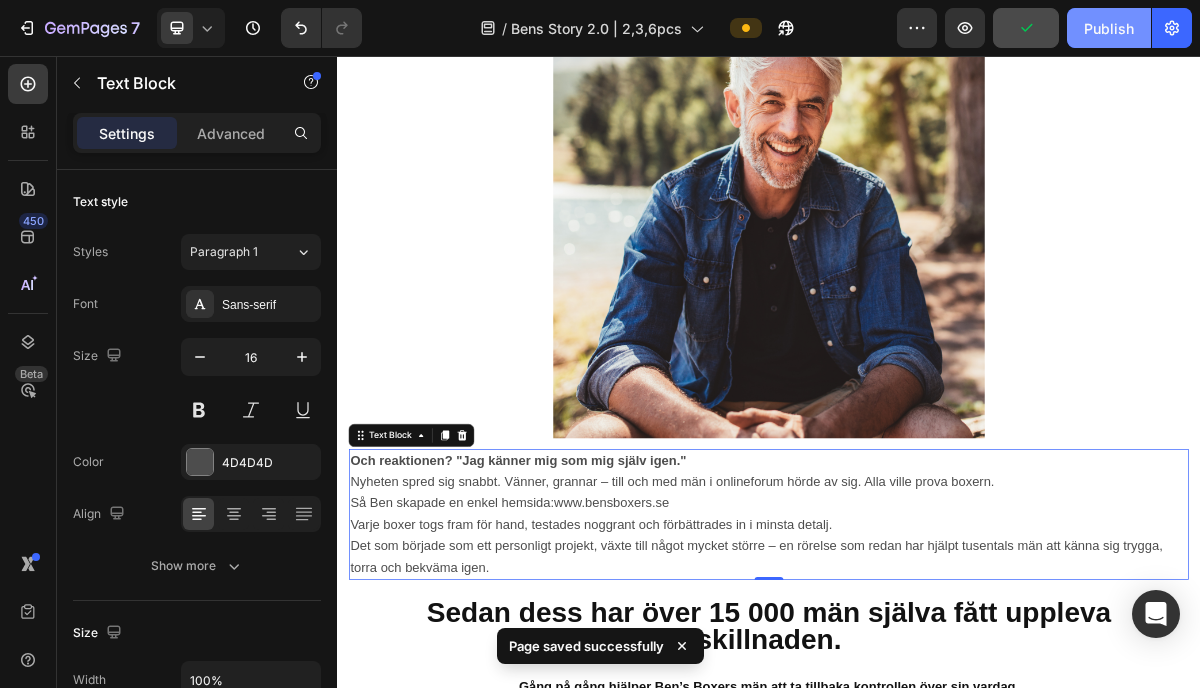 click on "Publish" at bounding box center (1109, 28) 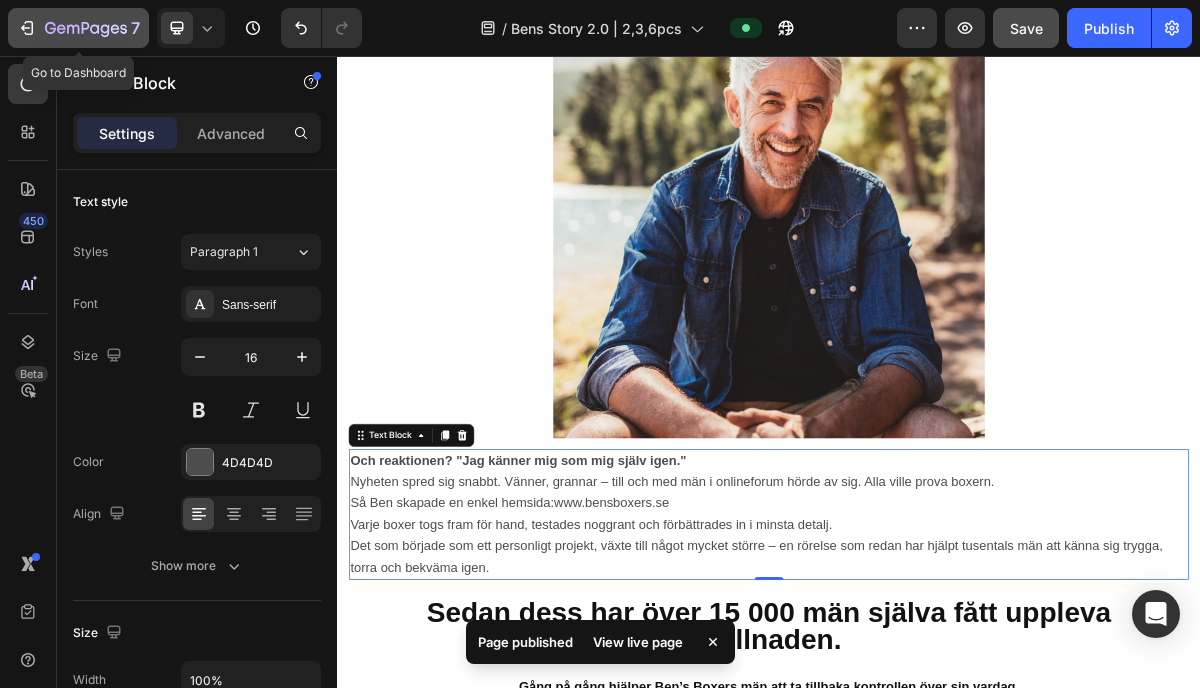 click 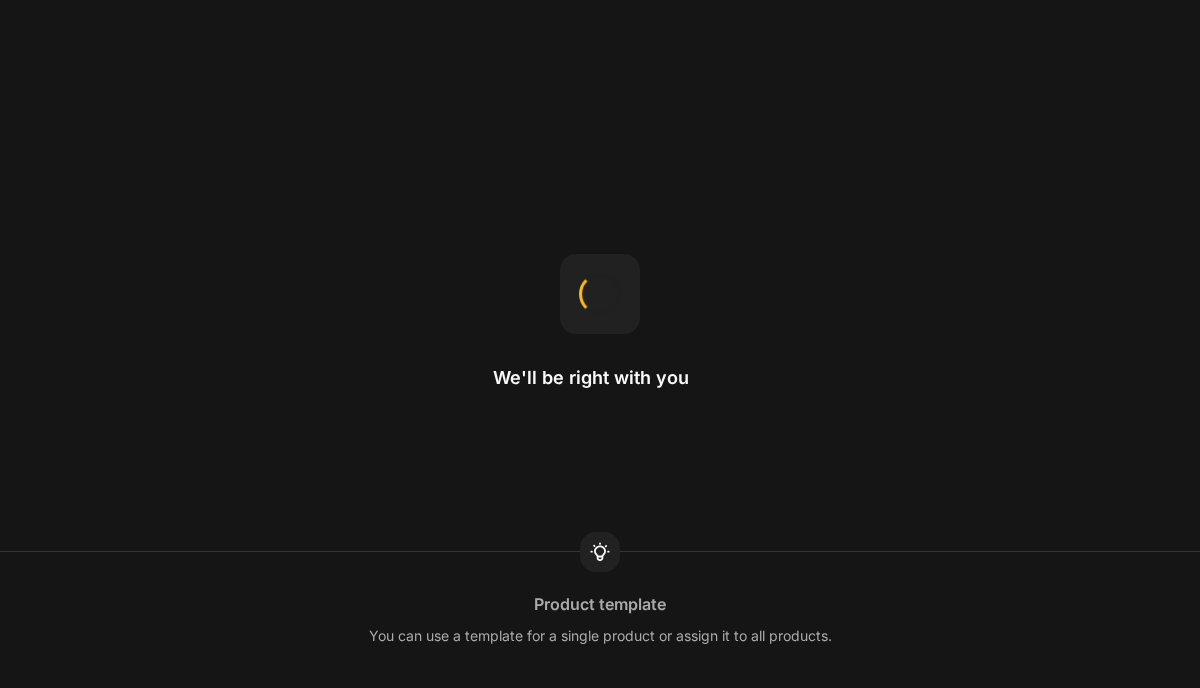 scroll, scrollTop: 0, scrollLeft: 0, axis: both 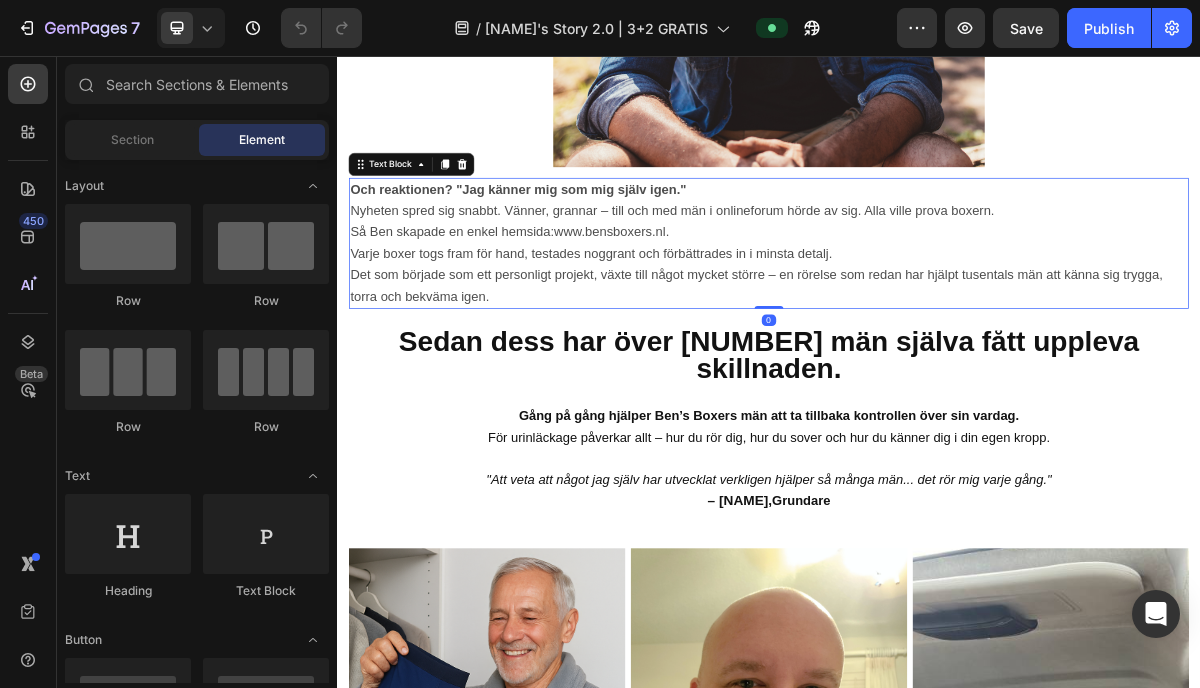 click on "Så [NAME] skapade en enkel hemsida: www.bensboxers.nl . Varje boxer togs fram för hand, testades noggrant och förbättrades in i minsta detalj." at bounding box center (937, 316) 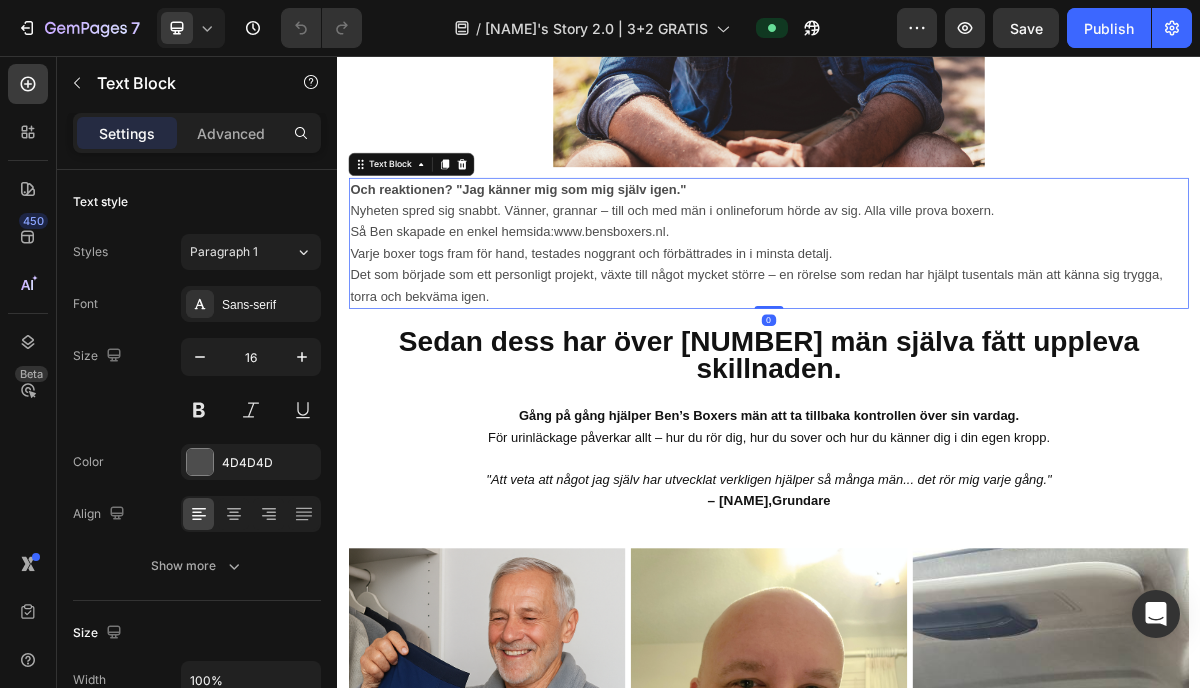 click on "Så [NAME] skapade en enkel hemsida: www.bensboxers.nl . Varje boxer togs fram för hand, testades noggrant och förbättrades in i minsta detalj." at bounding box center (937, 316) 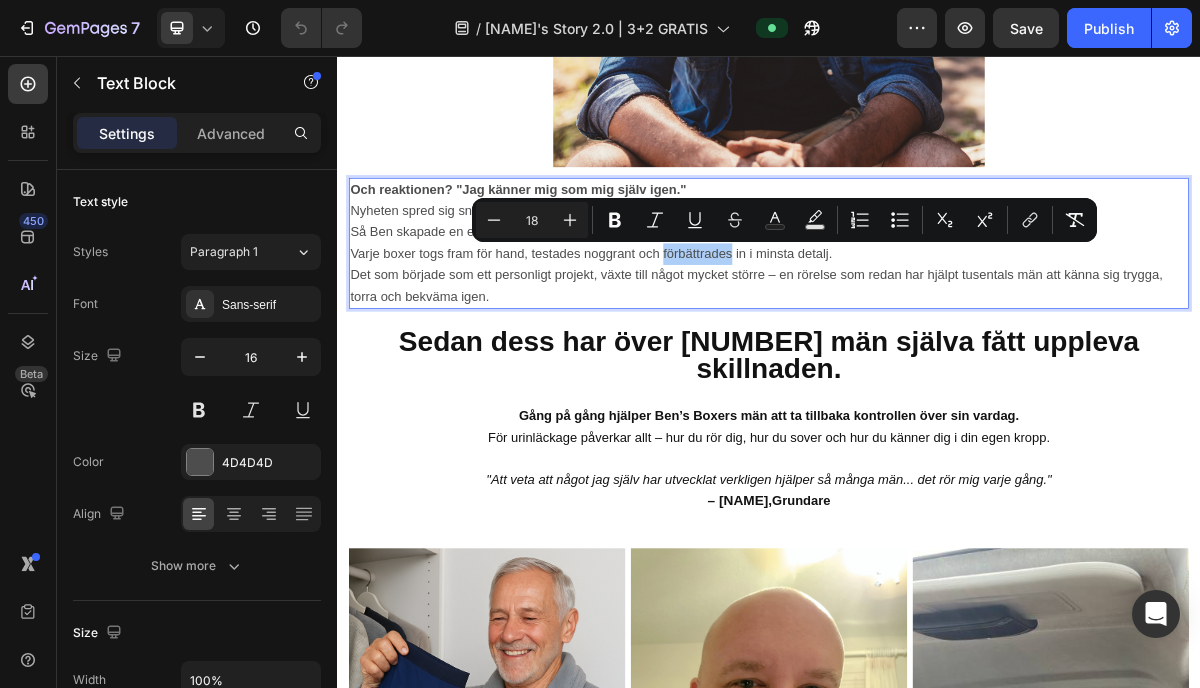 click on "Underline" at bounding box center [695, 220] 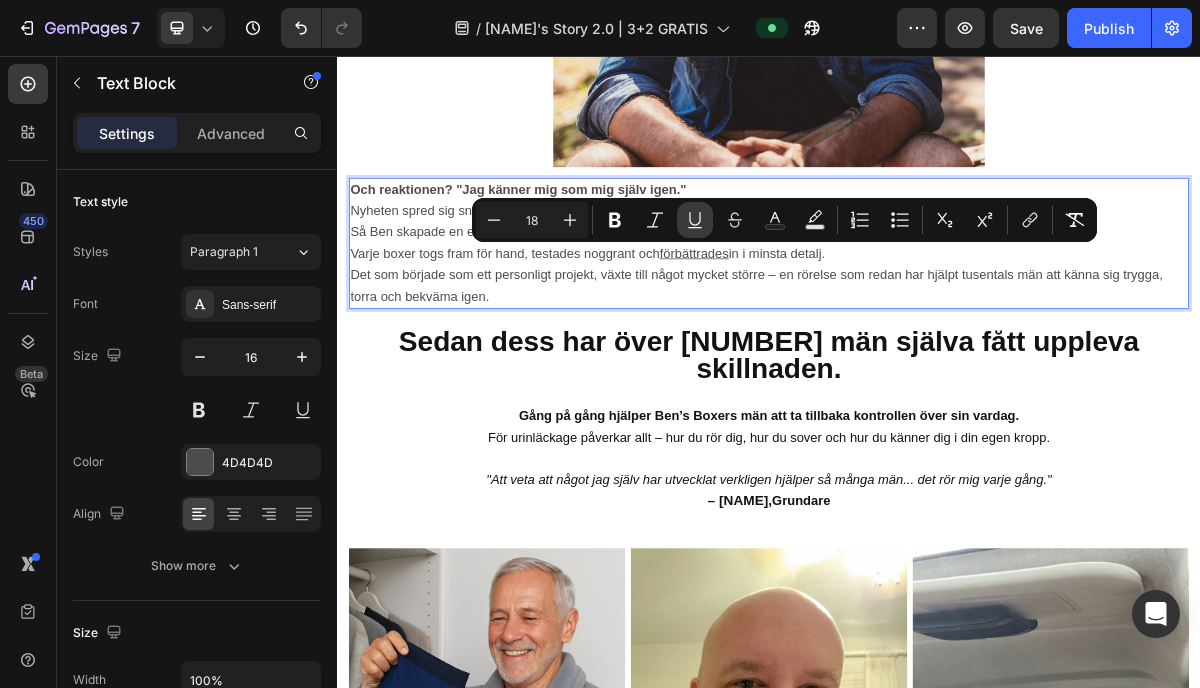 click 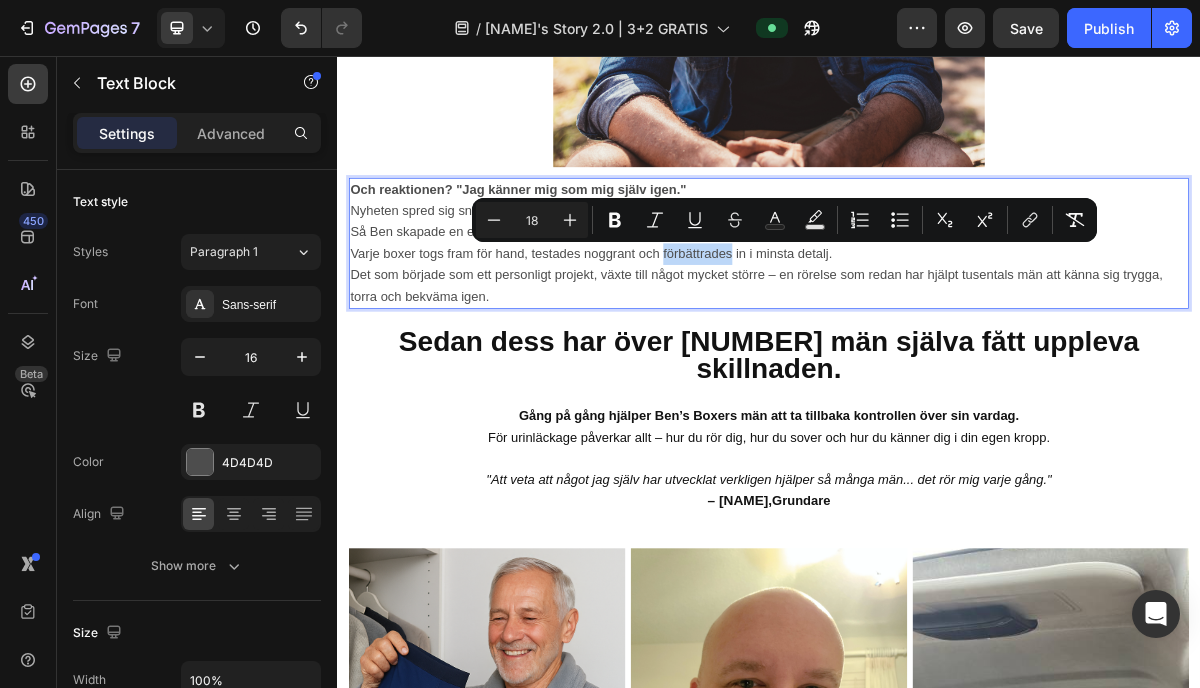 click on "Varje boxer togs fram för hand, testades noggrant och förbättrades in i minsta detalj." at bounding box center (690, 330) 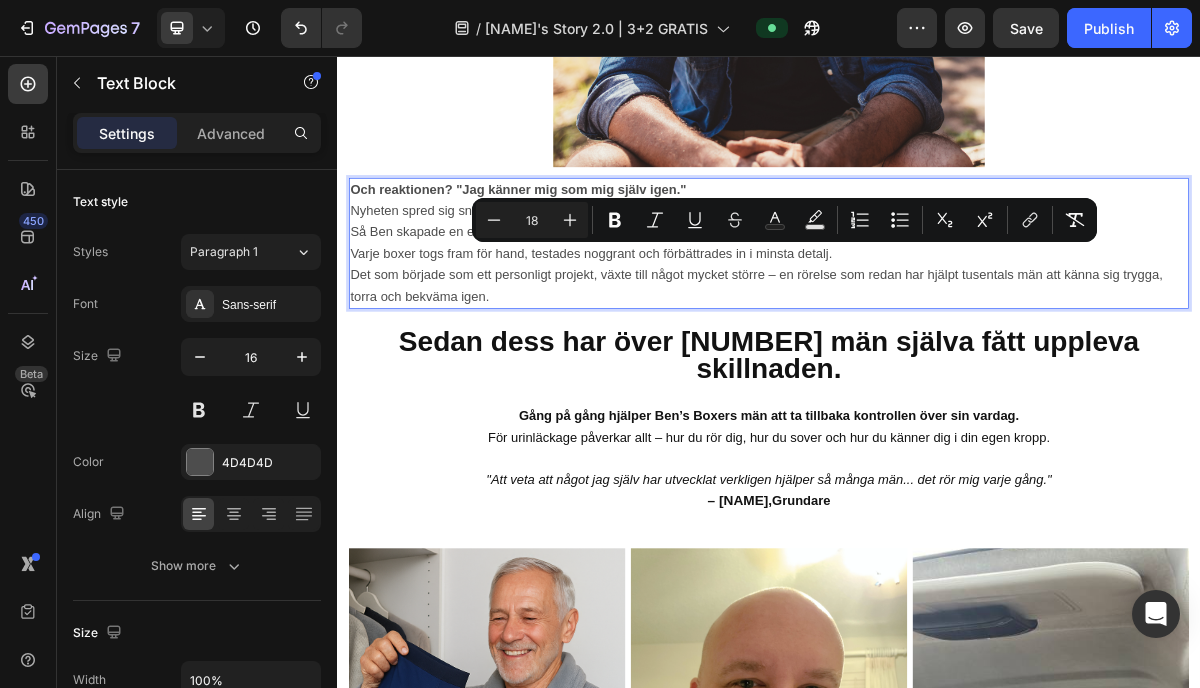click on "Så [NAME] skapade en enkel hemsida: www.bensboxers.nl . Varje boxer togs fram för hand, testades noggrant och förbättrades in i minsta detalj." at bounding box center (937, 316) 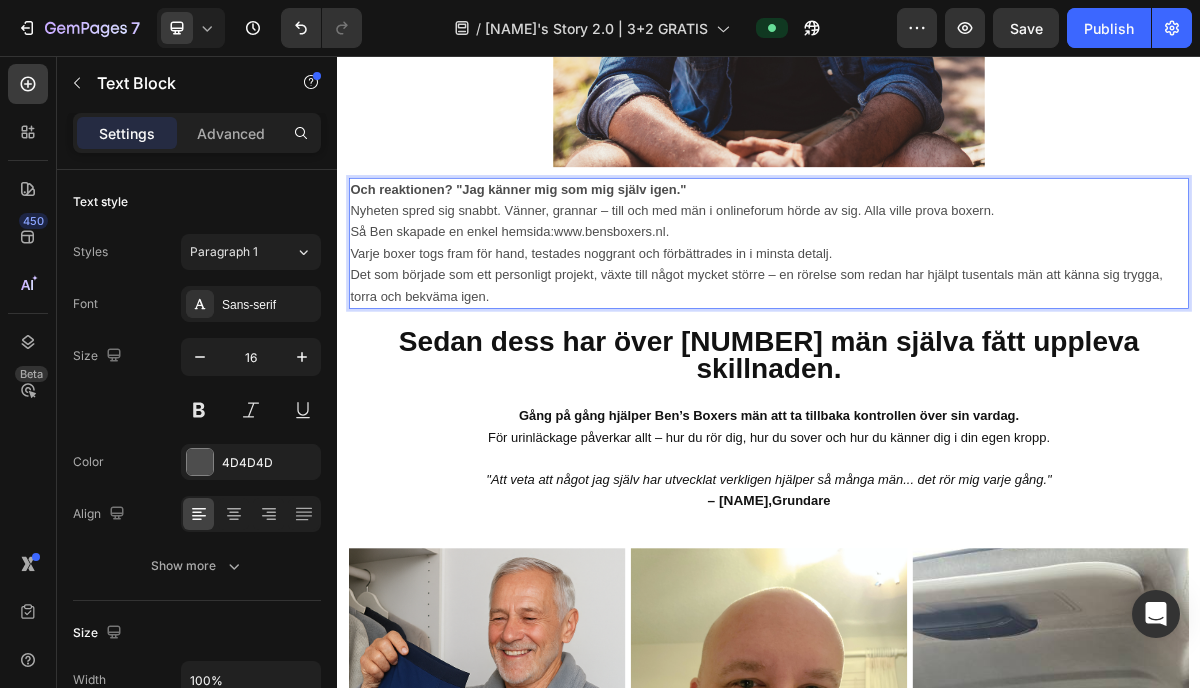 click on "Så [NAME] skapade en enkel hemsida: www.bensboxers.nl . Varje boxer togs fram för hand, testades noggrant och förbättrades in i minsta detalj." at bounding box center (937, 316) 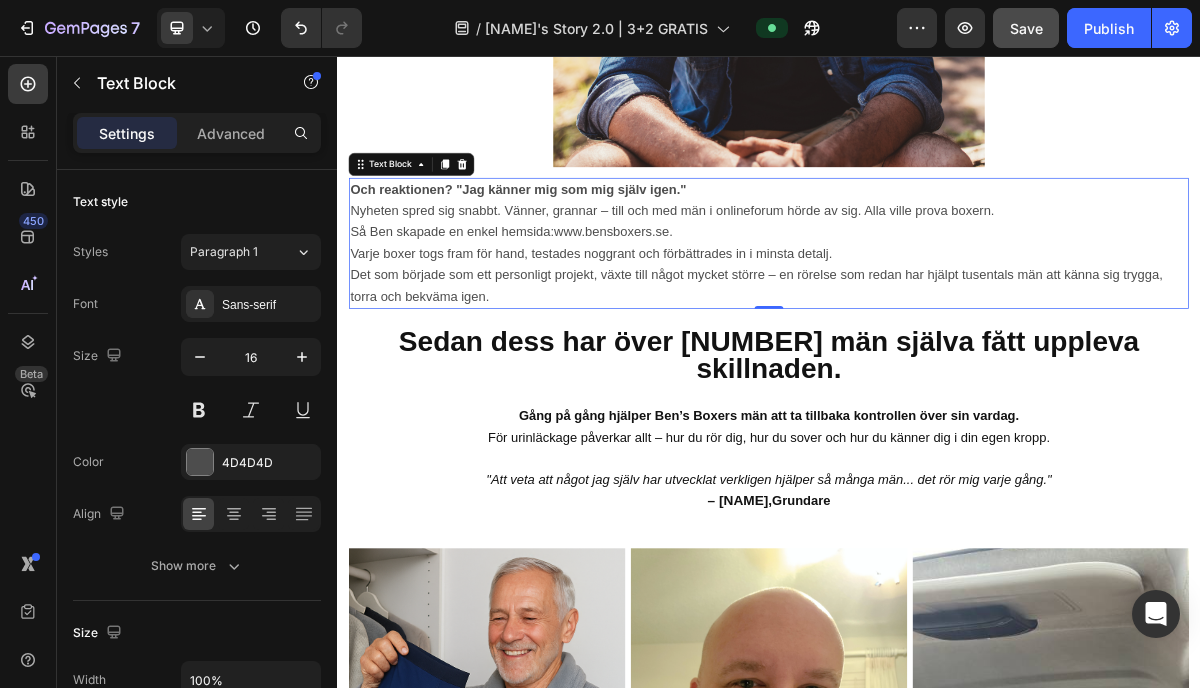 click on "Save" 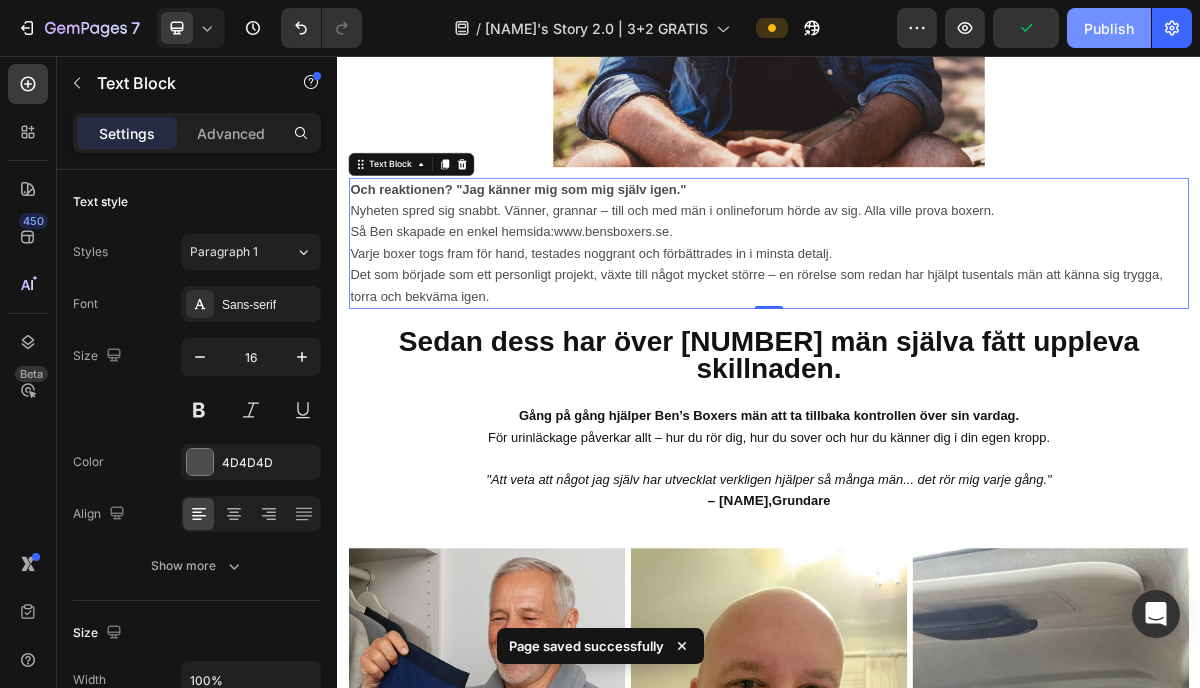 click on "Publish" at bounding box center [1109, 28] 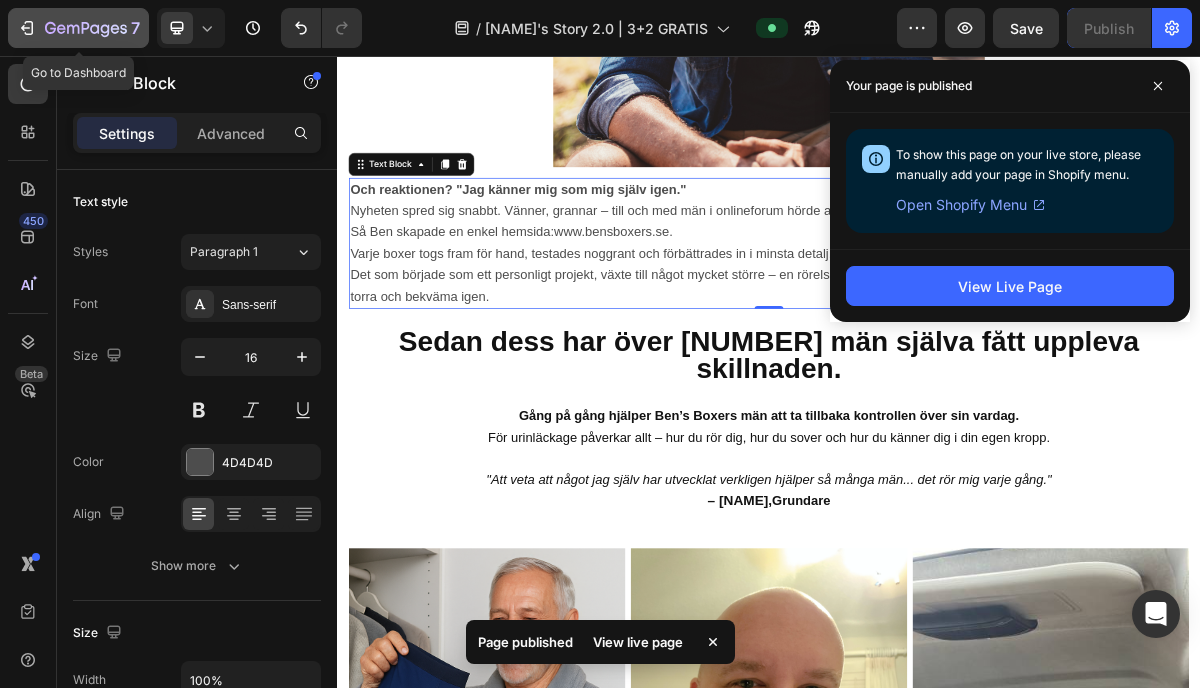 click 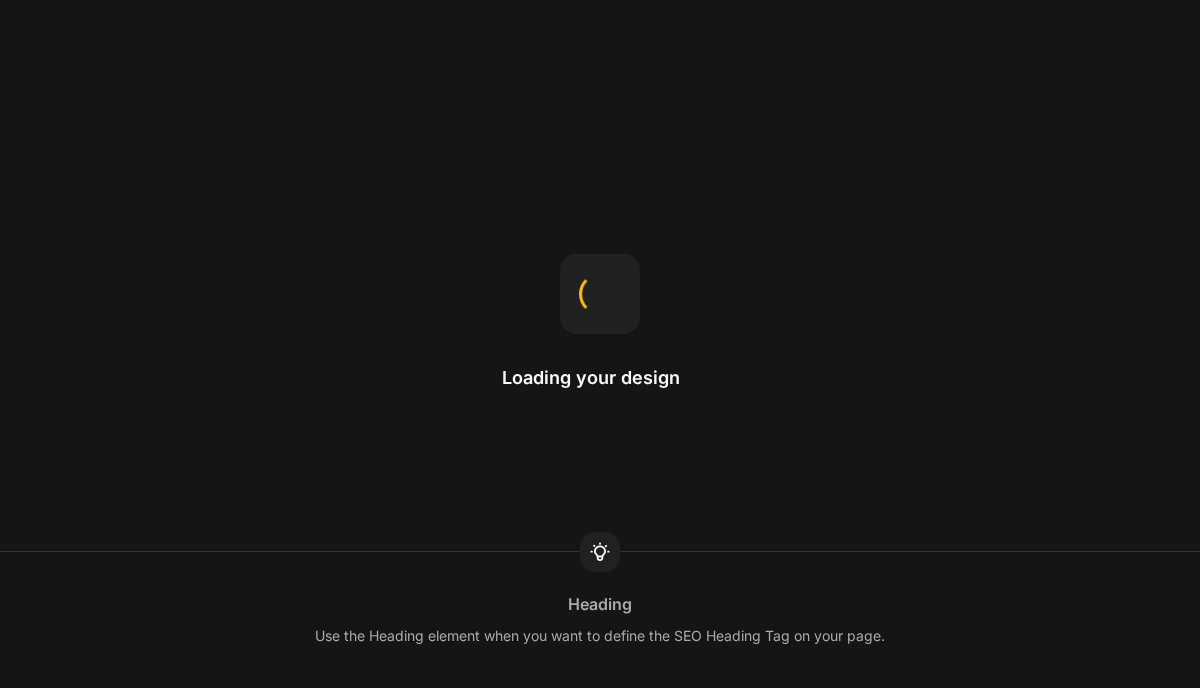 scroll, scrollTop: 0, scrollLeft: 0, axis: both 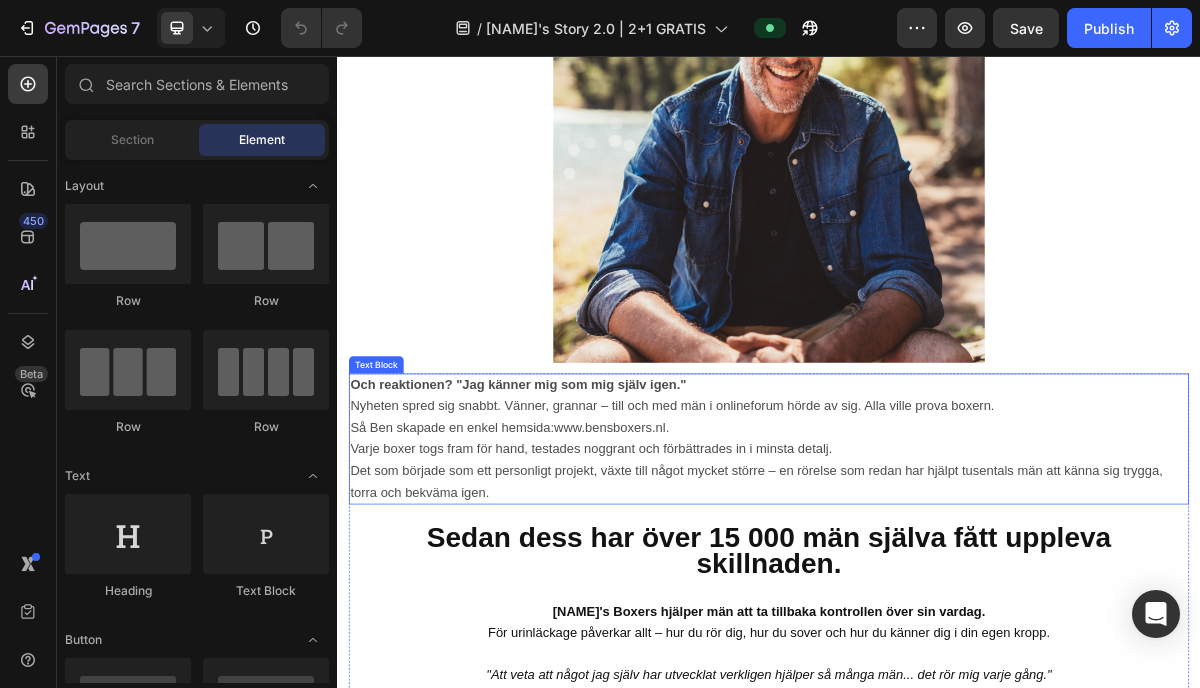 click on "Så [NAME] skapade en enkel hemsida: www.bensboxers.nl . Varje boxer togs fram för hand, testades noggrant och förbättrades in i minsta detalj." at bounding box center (937, 588) 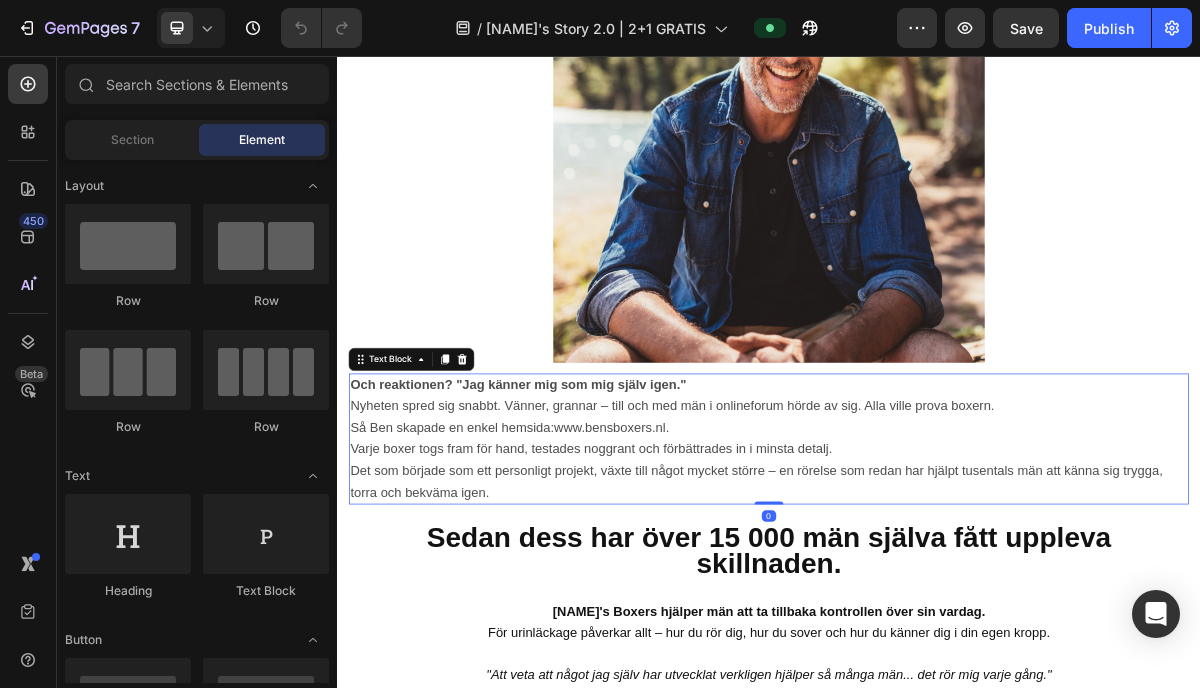 click on "Så [NAME] skapade en enkel hemsida: www.bensboxers.nl . Varje boxer togs fram för hand, testades noggrant och förbättrades in i minsta detalj." at bounding box center (937, 588) 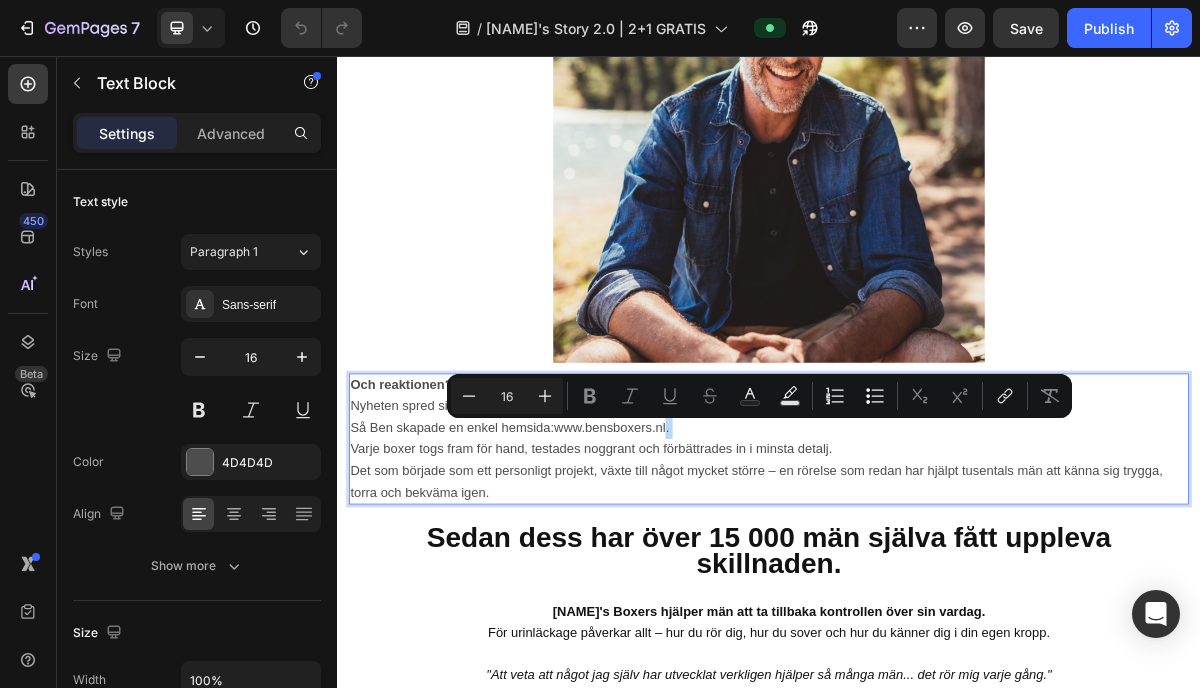 click on "Så [NAME] skapade en enkel hemsida: www.bensboxers.nl . Varje boxer togs fram för hand, testades noggrant och förbättrades in i minsta detalj." at bounding box center (937, 588) 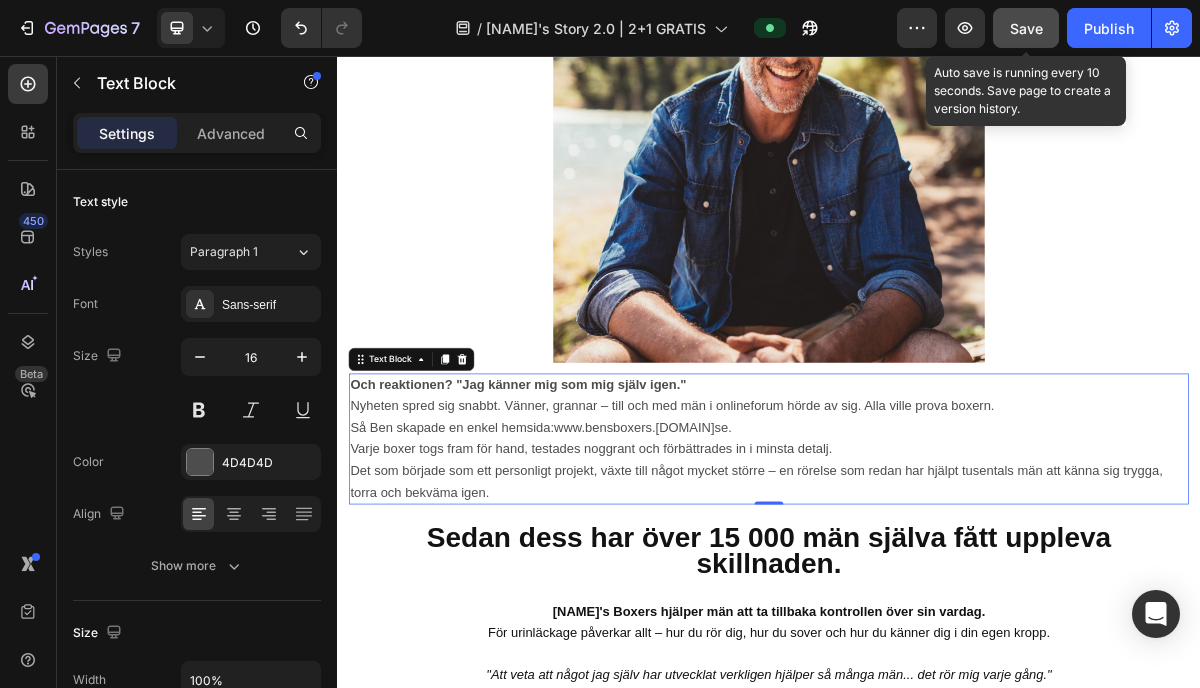 click on "Save" 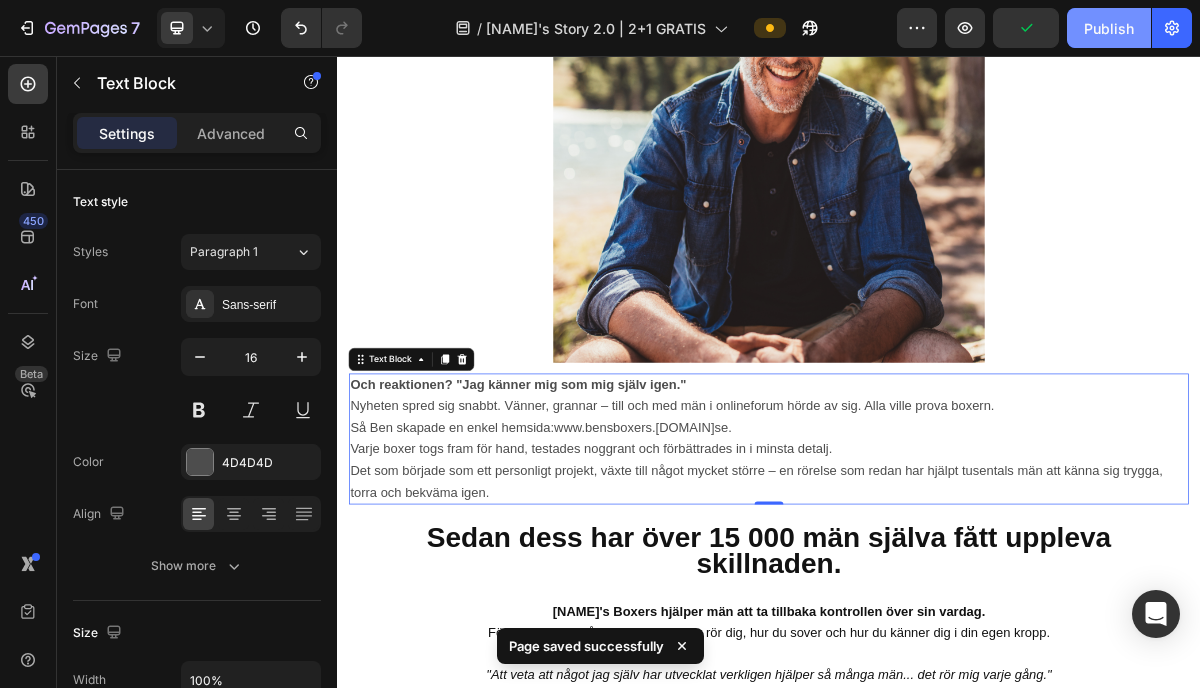click on "Publish" at bounding box center [1109, 28] 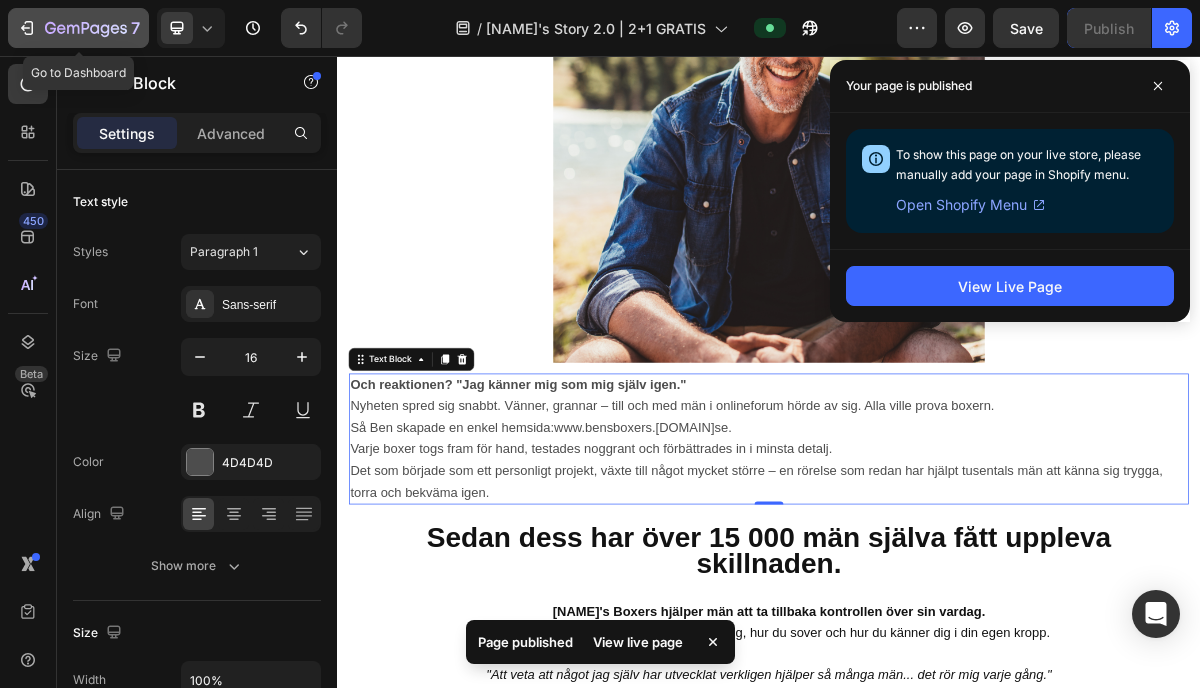 click on "7" 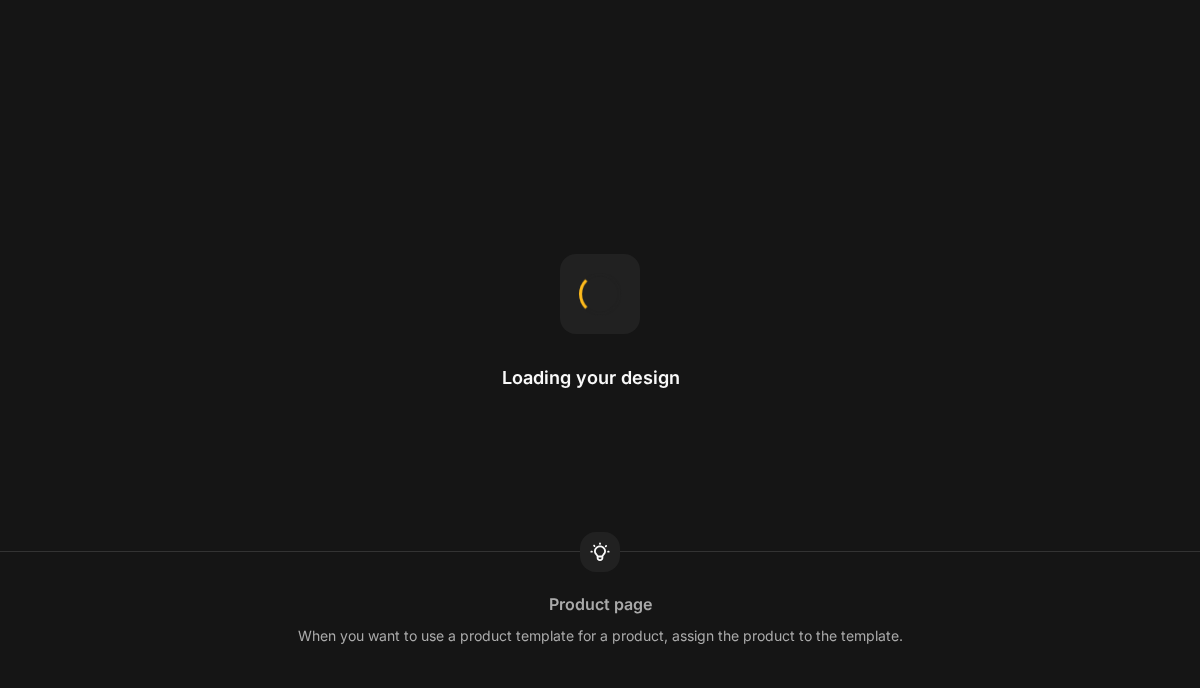 scroll, scrollTop: 0, scrollLeft: 0, axis: both 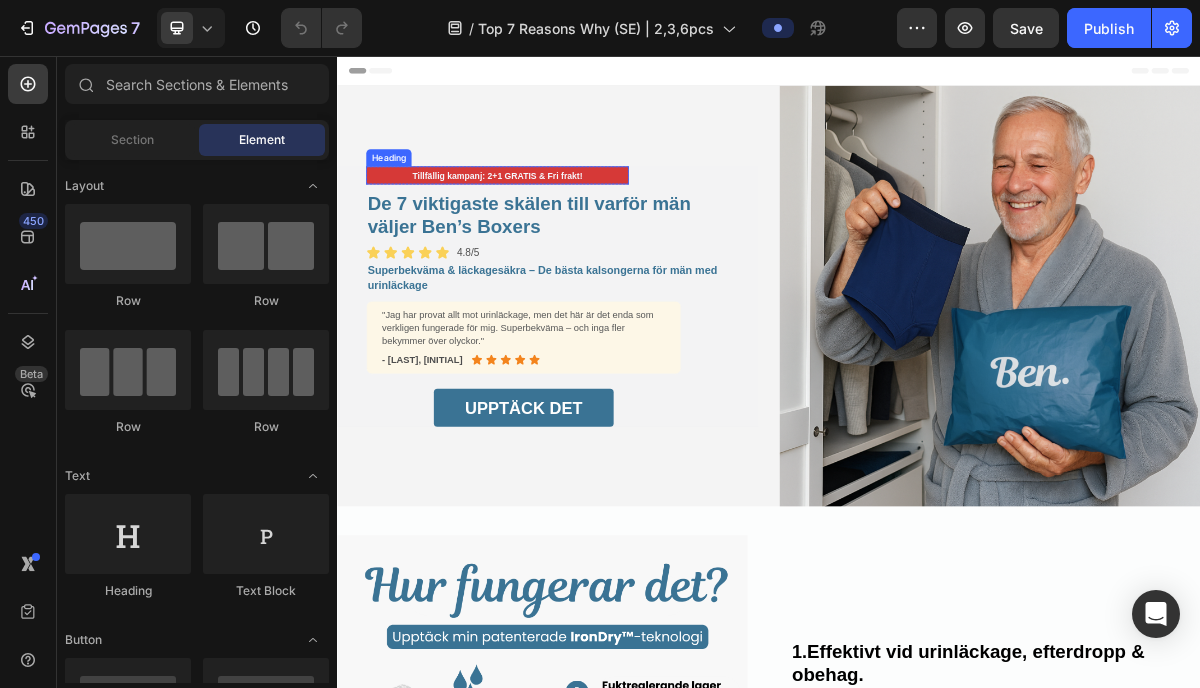 click on "Tillfällig kampanj: 2+1 GRATIS & Fri frakt!" at bounding box center (559, 222) 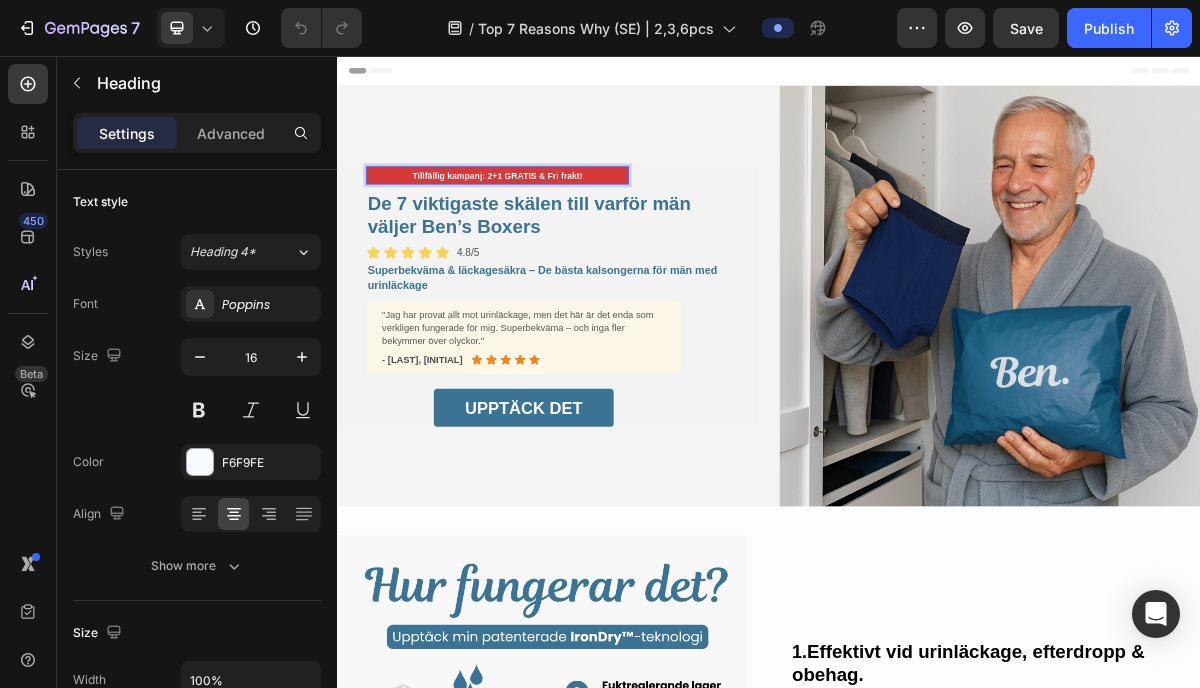 click on "Tillfällig kampanj: 2+1 GRATIS & Fri frakt!" at bounding box center [559, 222] 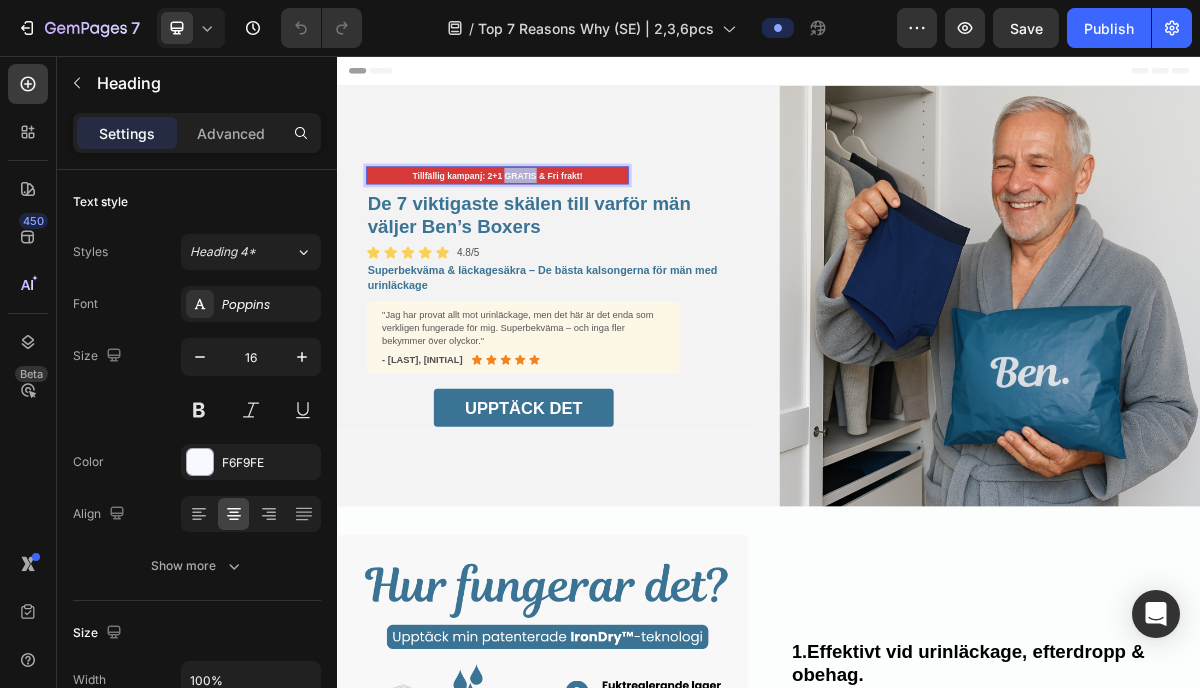 click on "Tillfällig kampanj: 2+1 GRATIS & Fri frakt!" at bounding box center [559, 222] 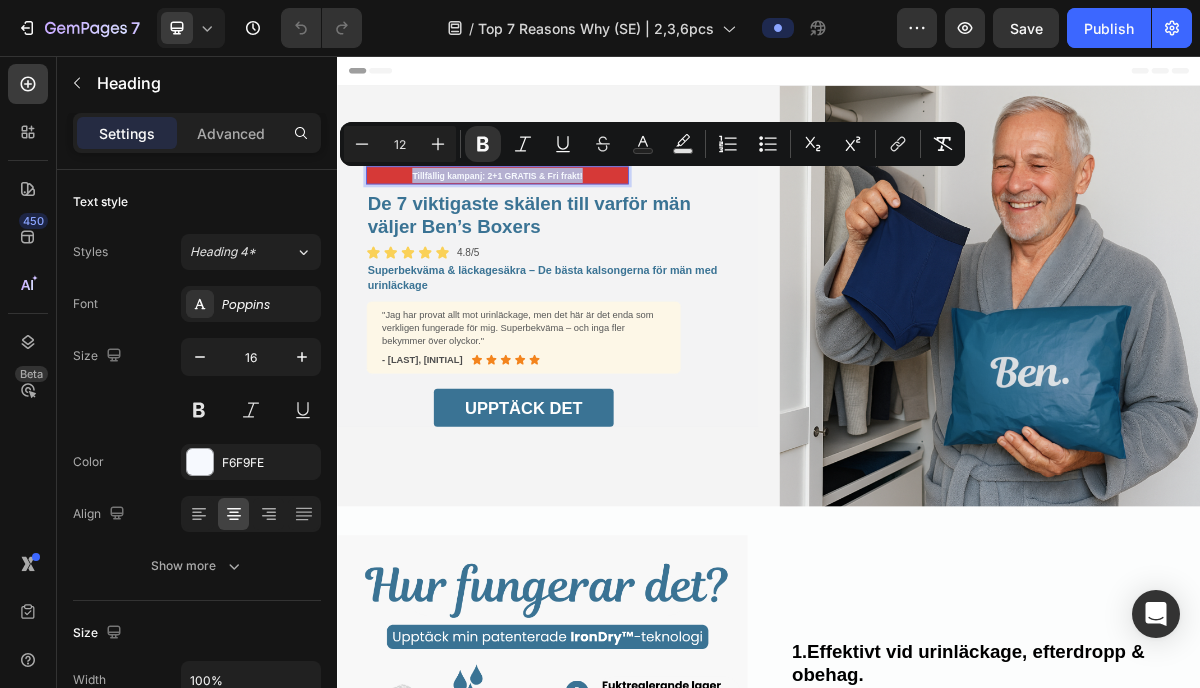 click on "Tillfällig kampanj: 2+1 GRATIS & Fri frakt!" at bounding box center (559, 222) 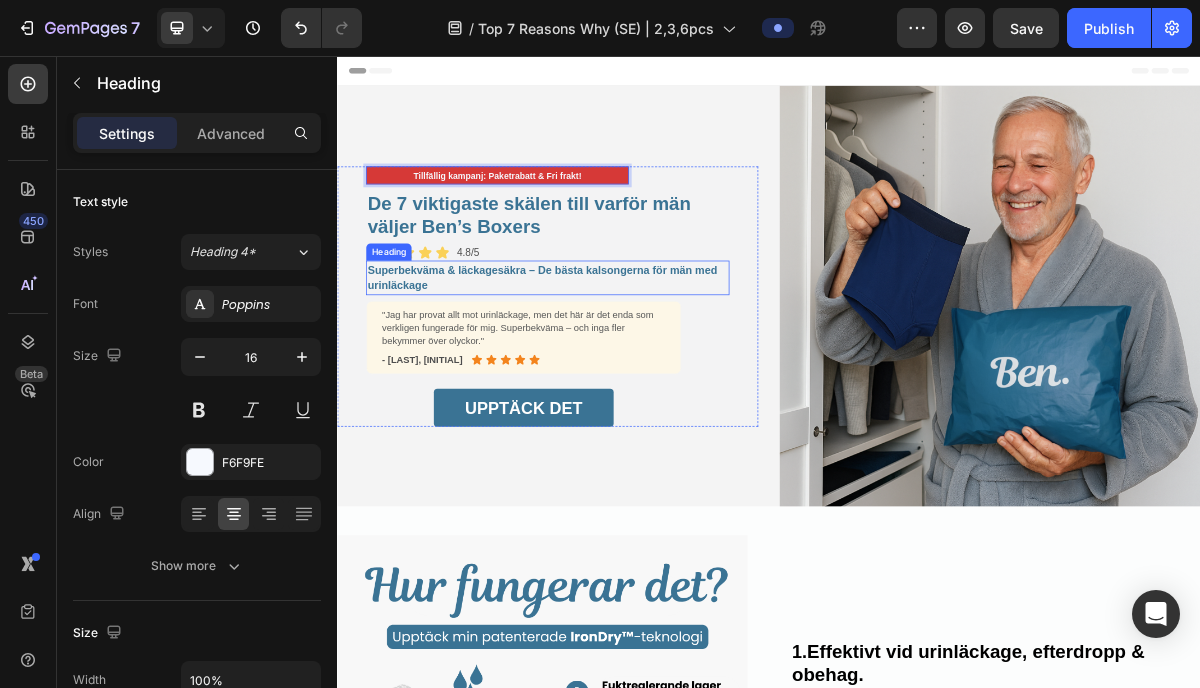 click on "Superbekväma & läckagesäkra – De bästa kalsongerna för män med urinläckage" at bounding box center (629, 364) 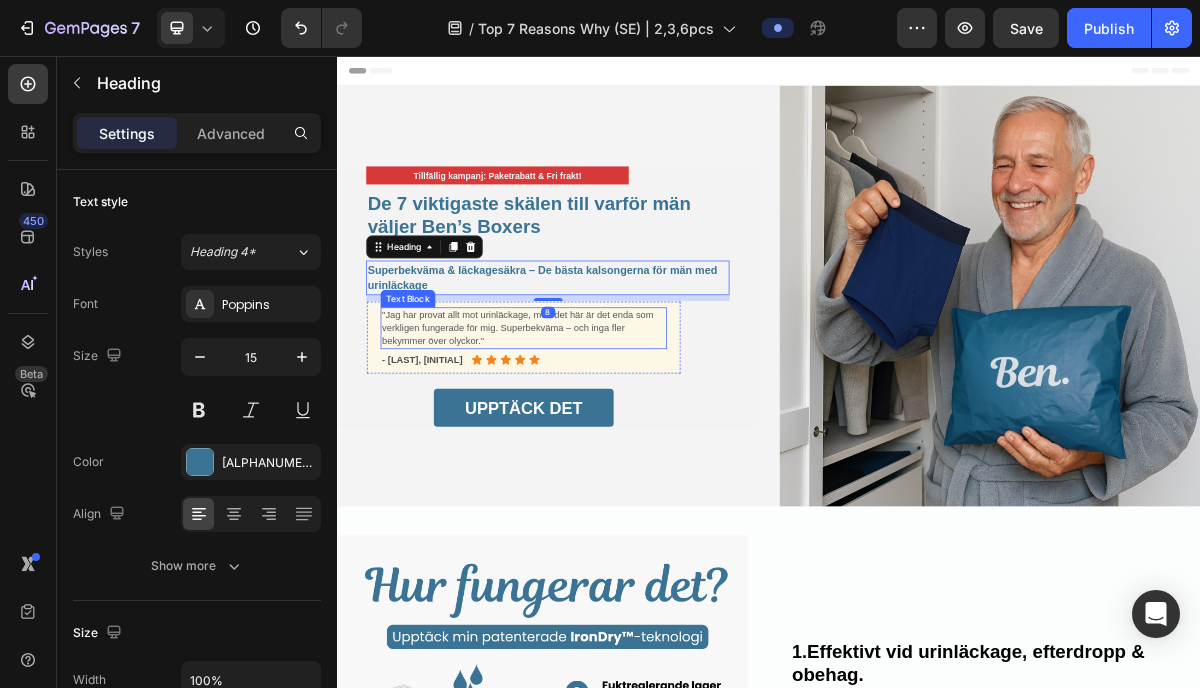 click on ""Jag har provat allt mot urinläckage, men det här är det enda som verkligen fungerade för mig. Superbekväma – och inga fler bekymmer över olyckor."" at bounding box center [596, 434] 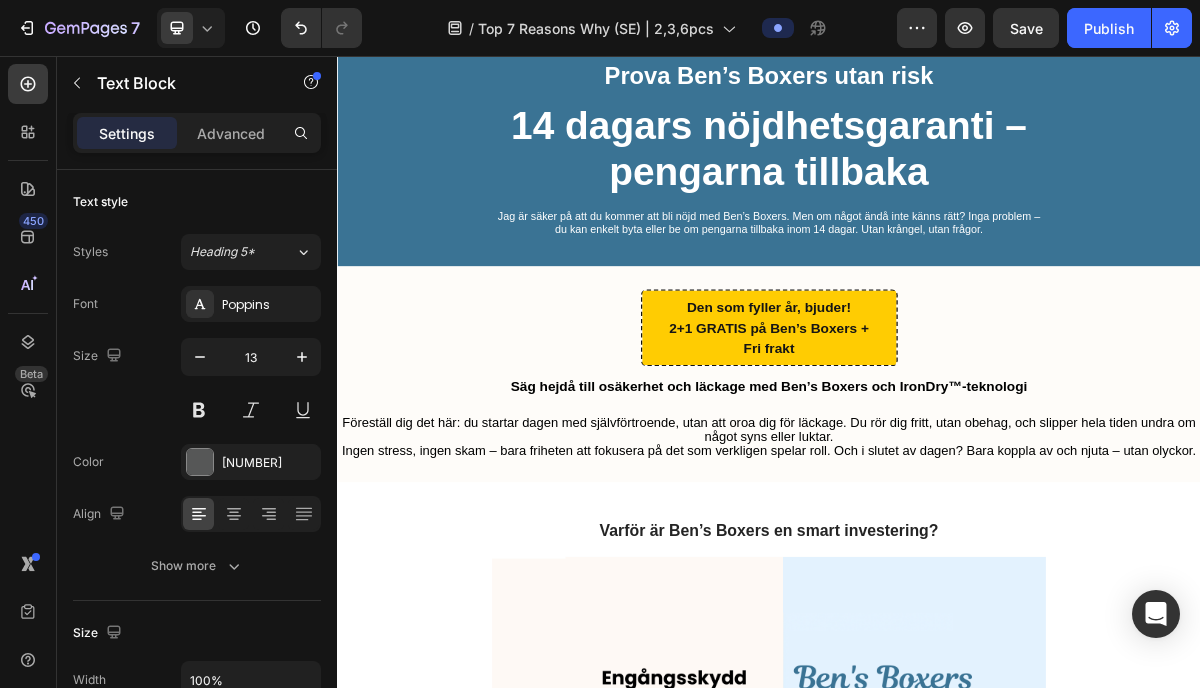 scroll, scrollTop: 5184, scrollLeft: 0, axis: vertical 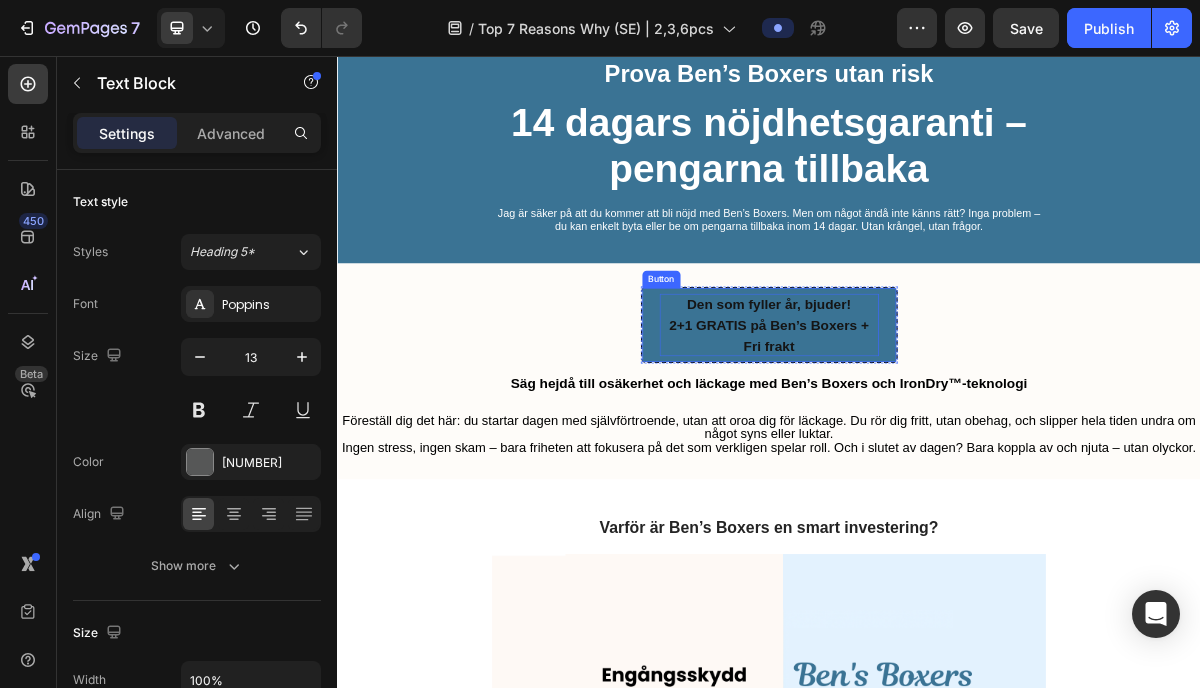 click on "Den som fyller år, bjuder! 2+1 GRATIS på Ben’s Boxers + Fri frakt" at bounding box center (937, 429) 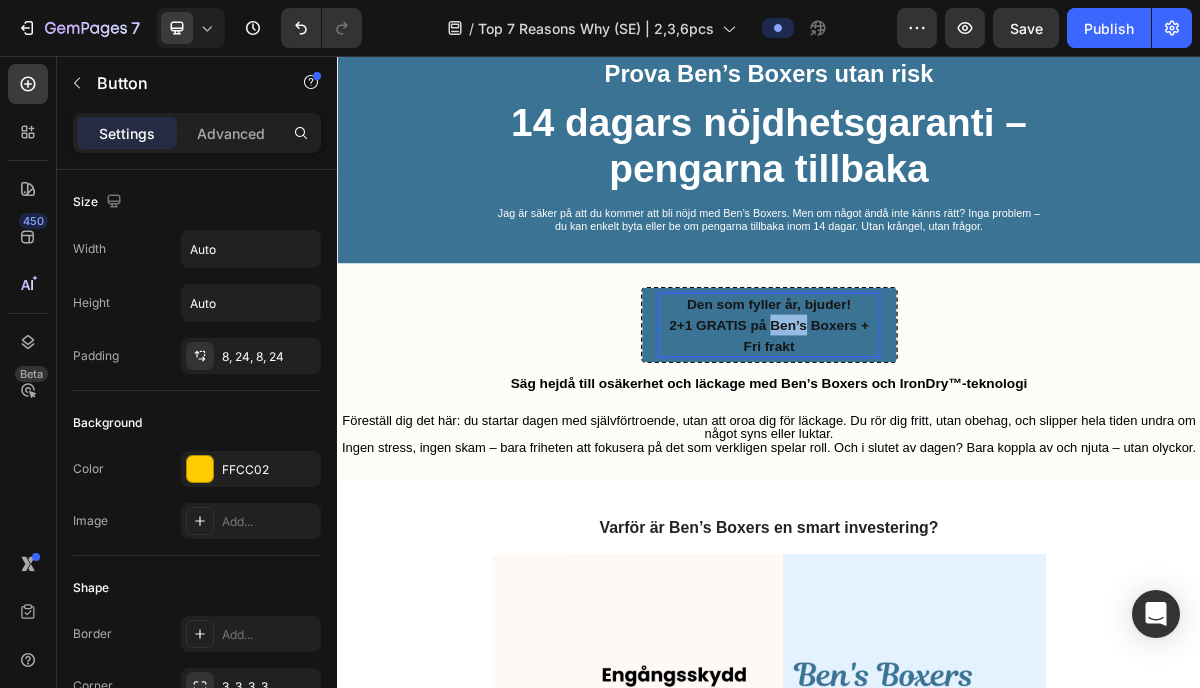 click on "Den som fyller år, bjuder! 2+1 GRATIS på Ben’s Boxers + Fri frakt" at bounding box center [937, 429] 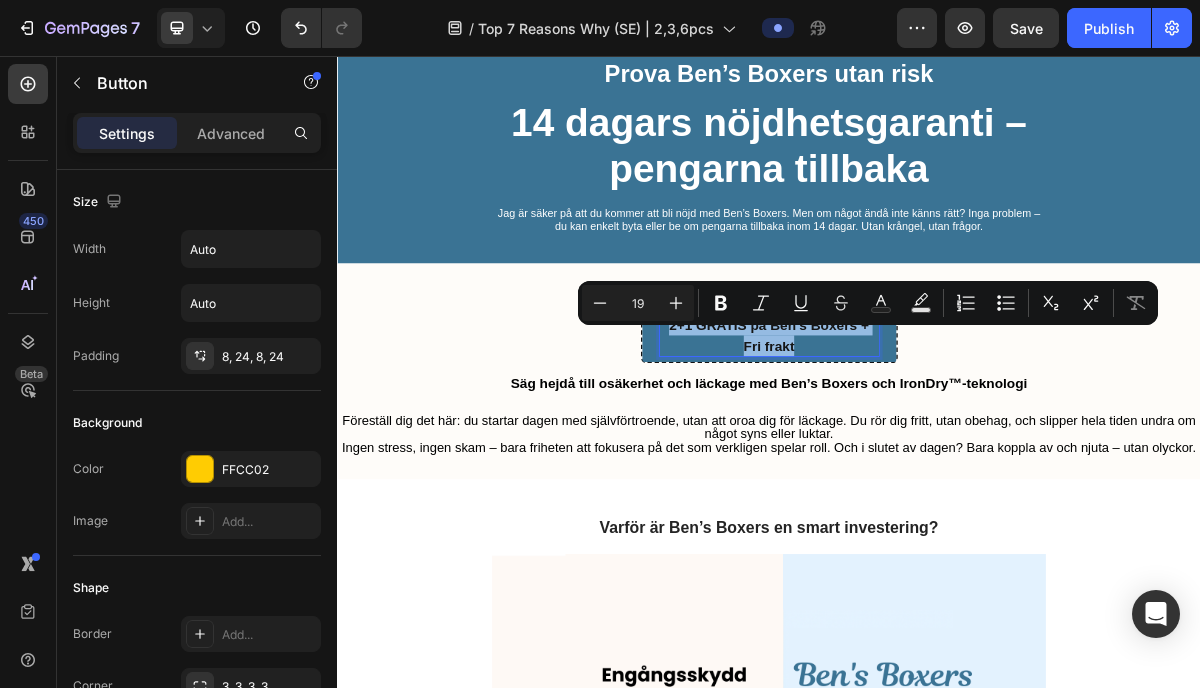 click on "Den som fyller år, bjuder! 2+1 GRATIS på Ben’s Boxers + Fri frakt" at bounding box center [937, 429] 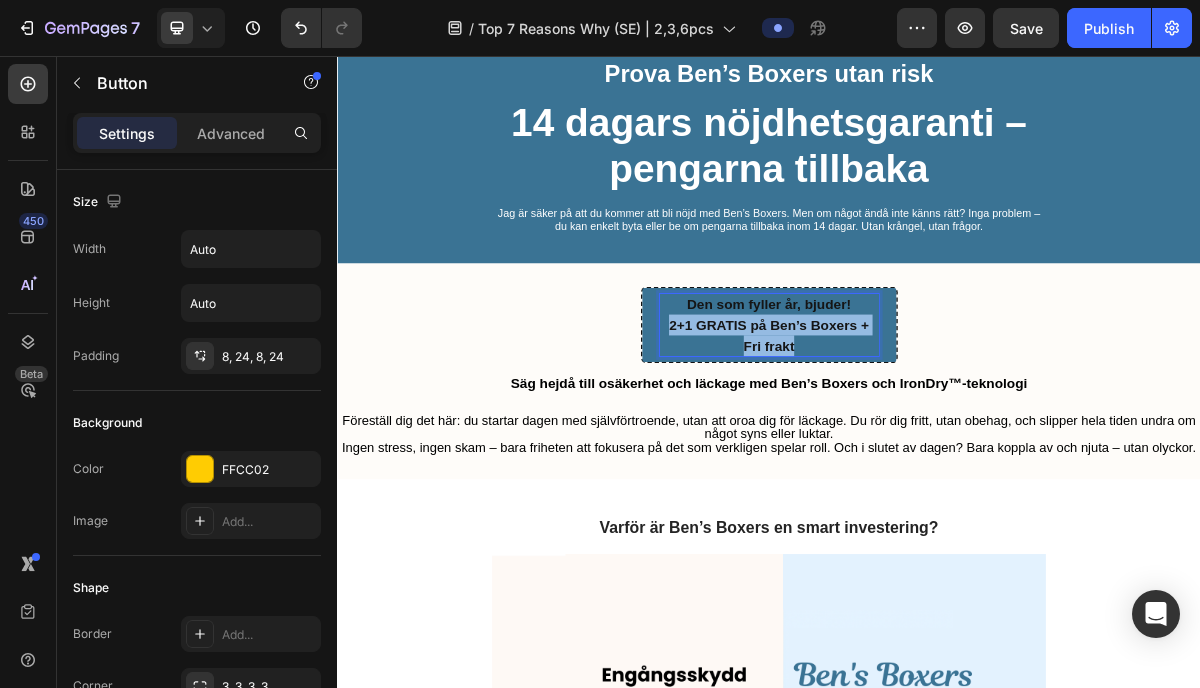 click on "Den som fyller år, bjuder! 2+1 GRATIS på Ben’s Boxers + Fri frakt" at bounding box center (937, 429) 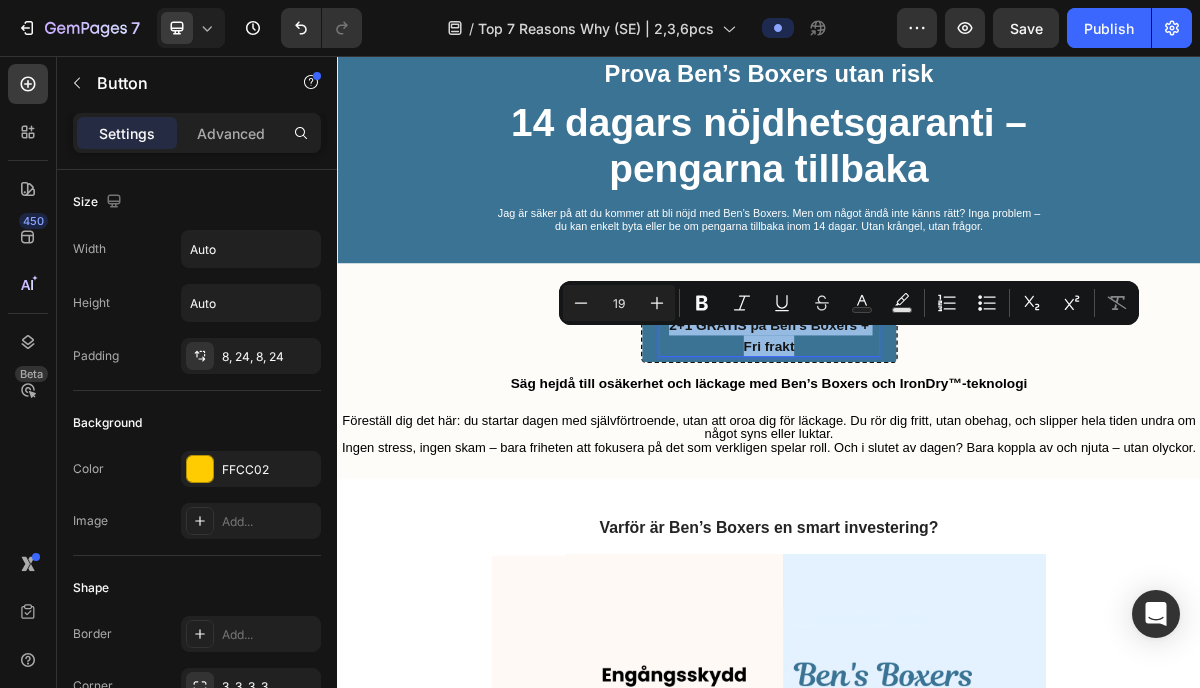 click on "Den som fyller år, bjuder! 2+1 GRATIS på Ben’s Boxers + Fri frakt" at bounding box center [937, 429] 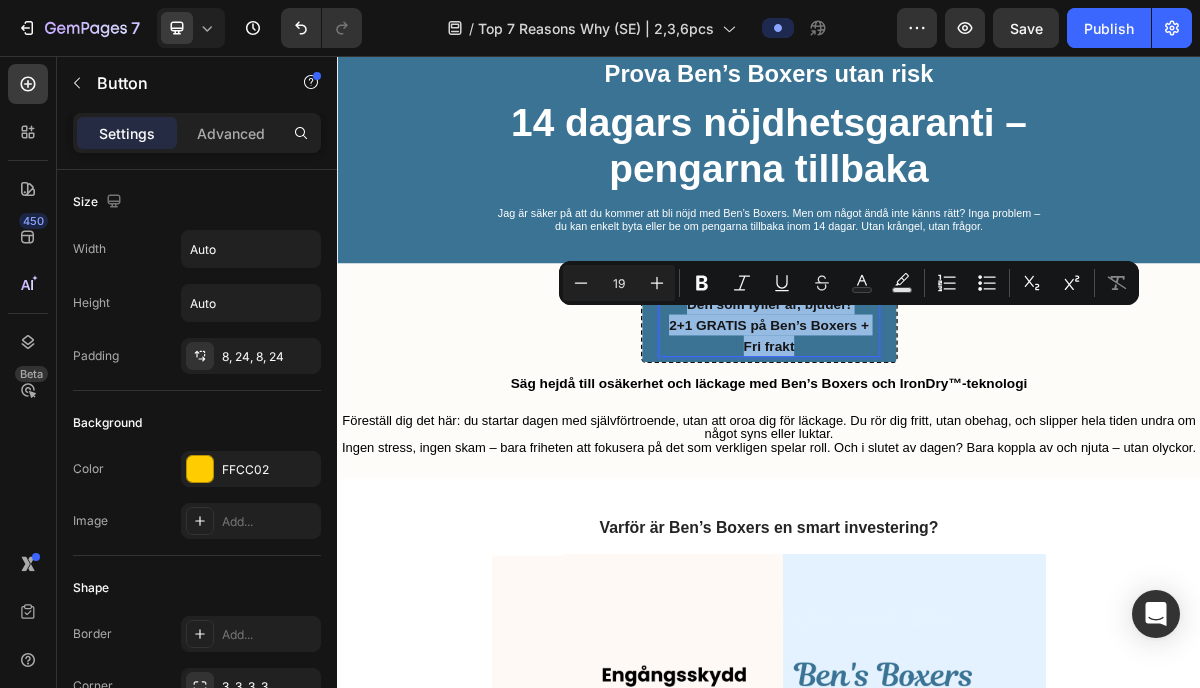 drag, startPoint x: 987, startPoint y: 479, endPoint x: 814, endPoint y: 428, distance: 180.36075 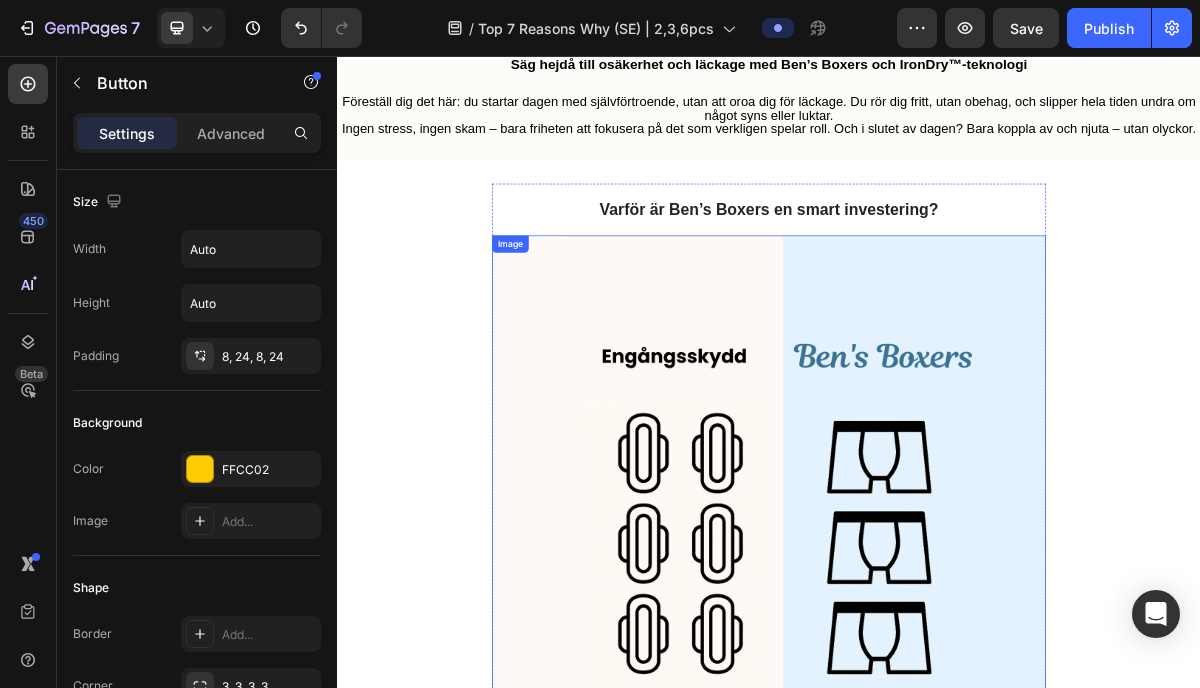 scroll, scrollTop: 5608, scrollLeft: 0, axis: vertical 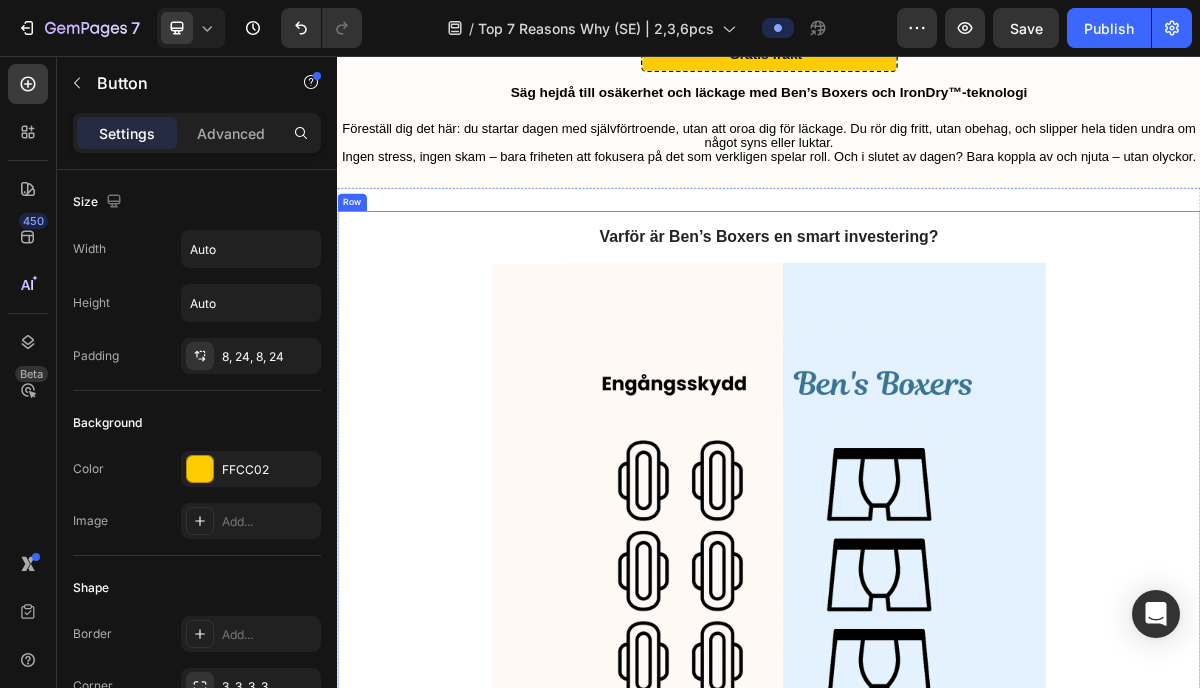 click on "Varför är Ben’s Boxers en smart investering? Text Block Image Row" at bounding box center (937, 692) 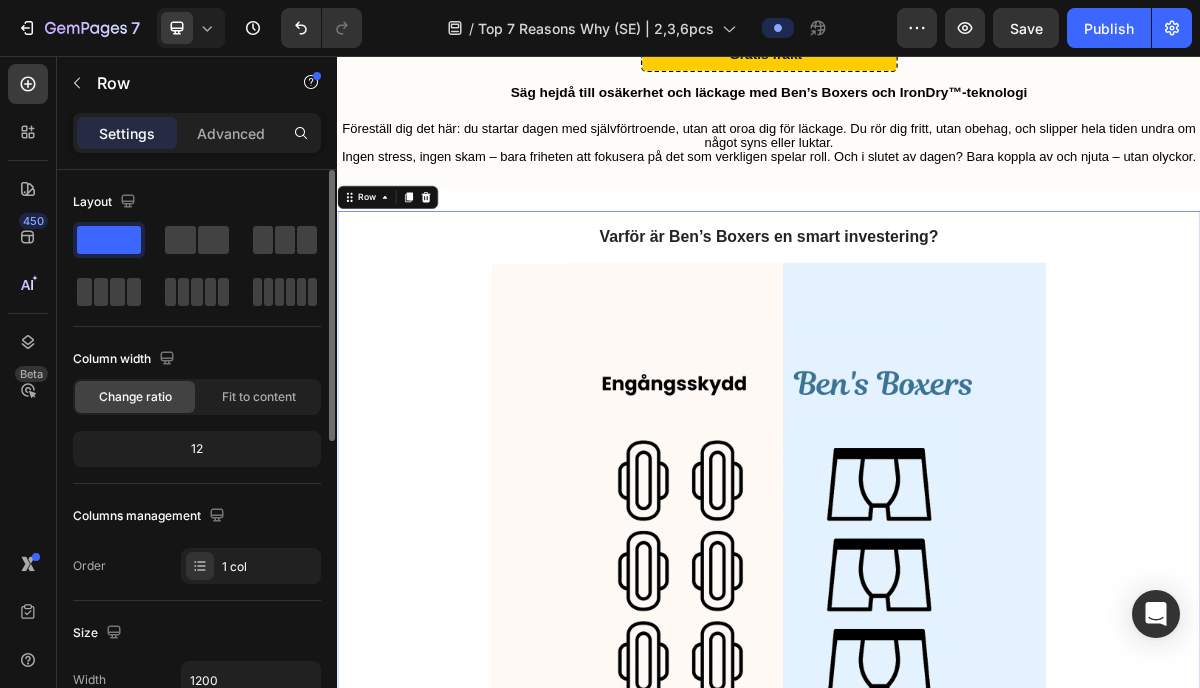 scroll, scrollTop: 645, scrollLeft: 0, axis: vertical 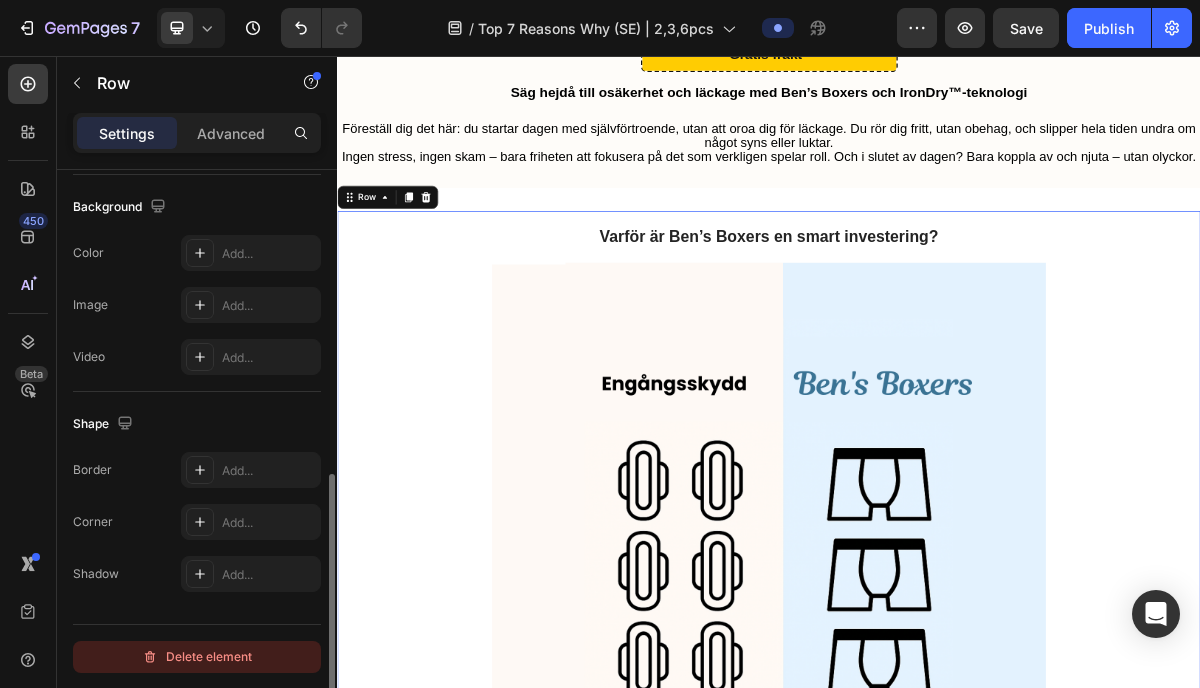 click on "Delete element" at bounding box center [197, 657] 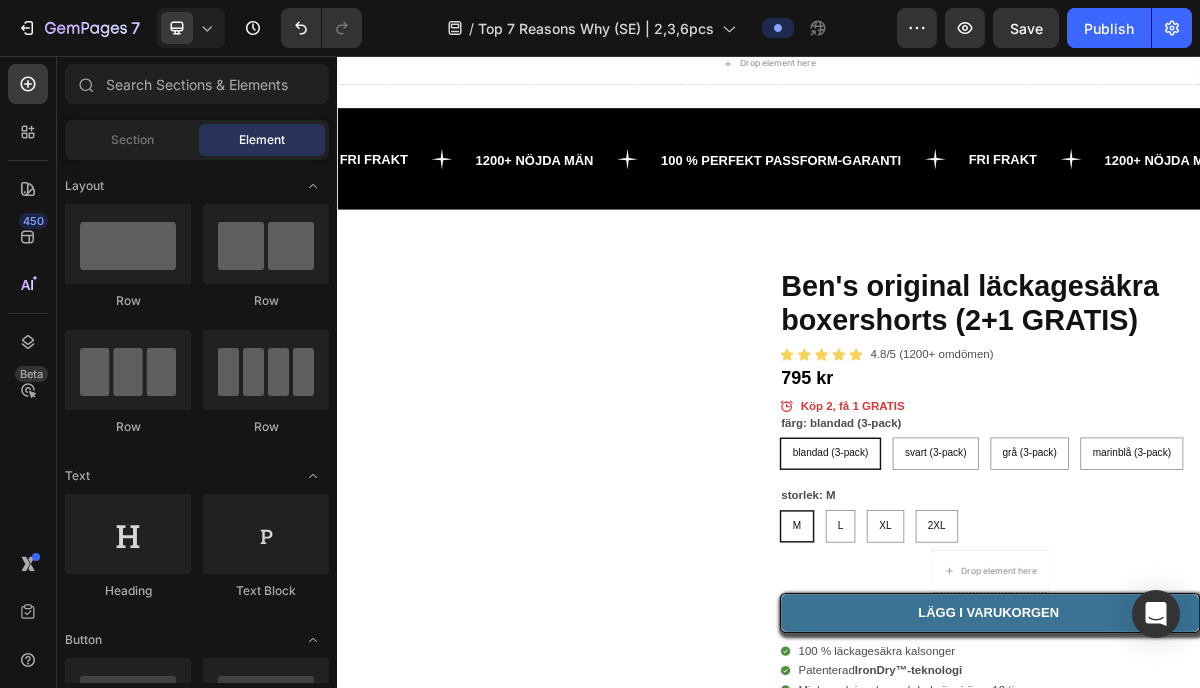 scroll, scrollTop: 5857, scrollLeft: 0, axis: vertical 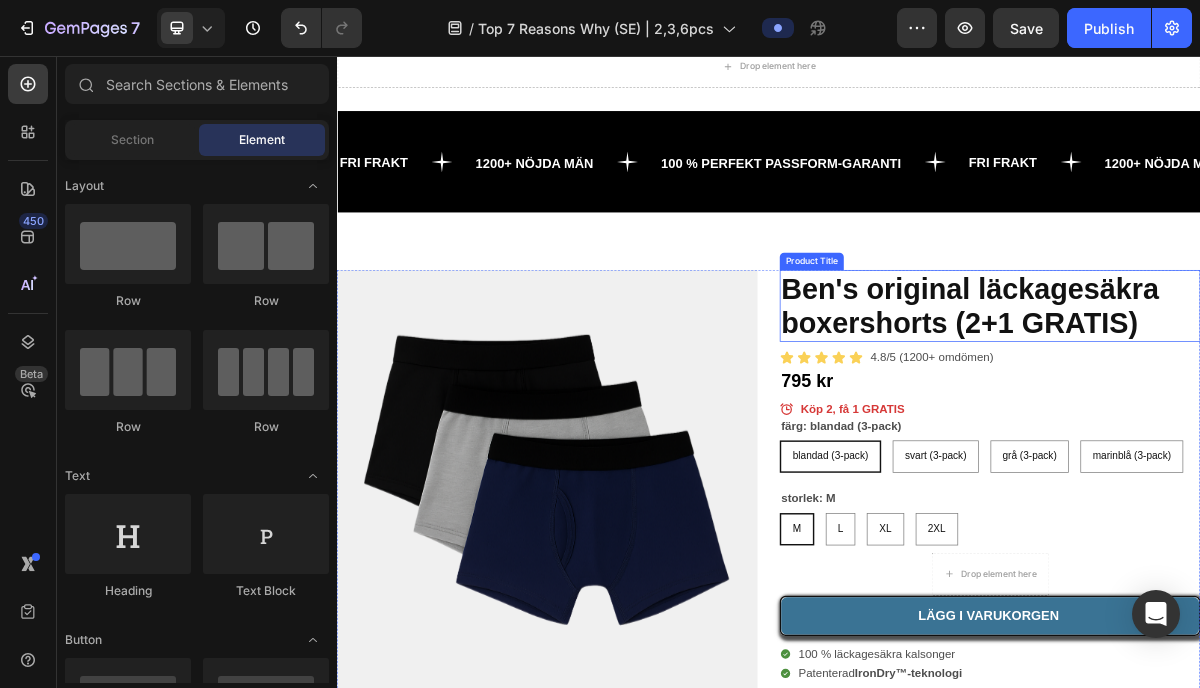 click on "Ben's original läckagesäkra boxershorts (2+1 GRATIS)" at bounding box center [1244, 403] 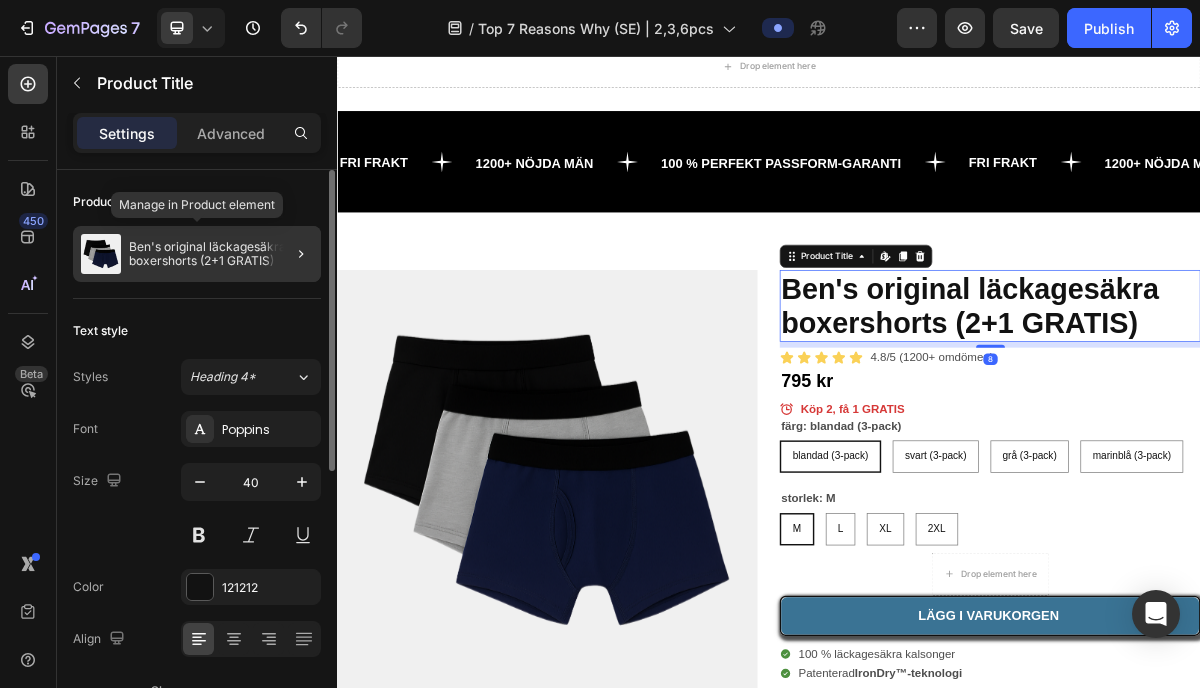 click on "Ben's original läckagesäkra boxershorts (2+1 GRATIS)" at bounding box center [221, 254] 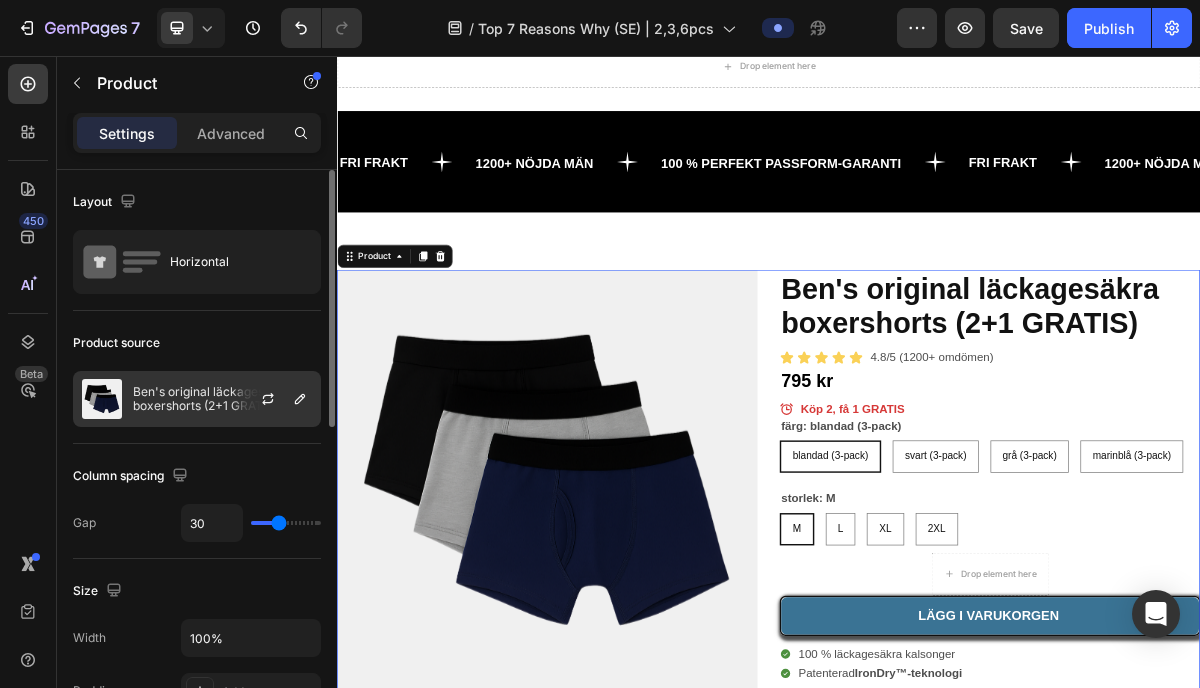 click at bounding box center (276, 399) 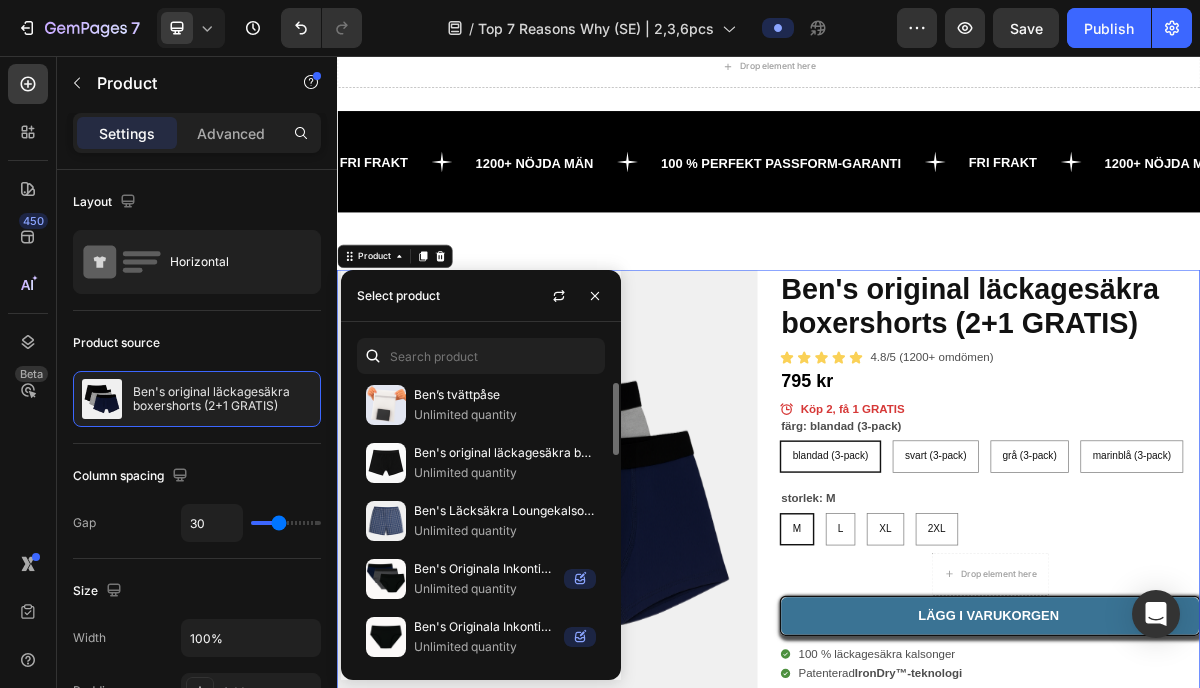 scroll, scrollTop: 0, scrollLeft: 0, axis: both 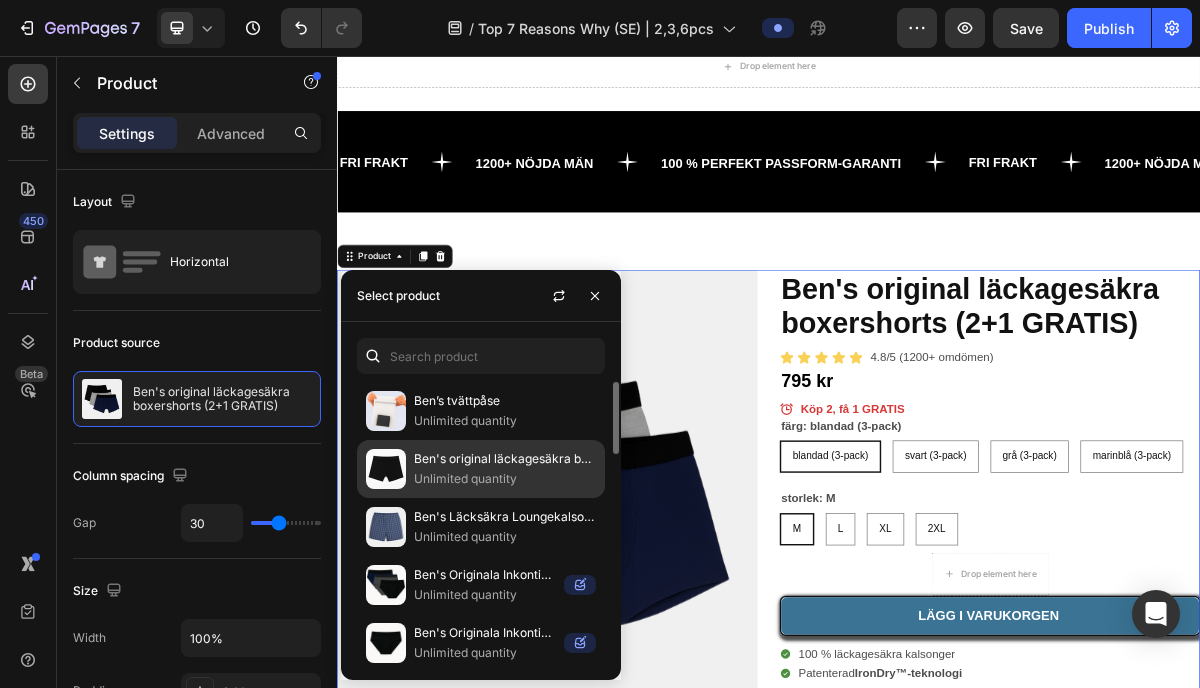 click on "Ben's original läckagesäkra boxershorts" at bounding box center [505, 459] 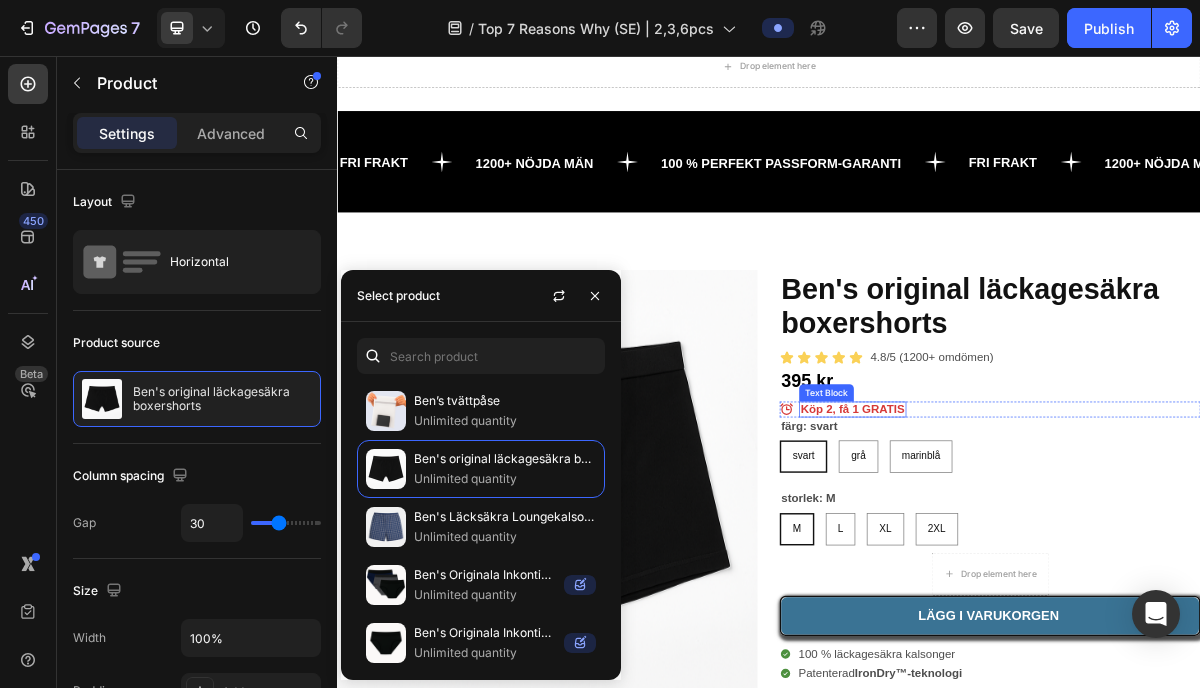 click on "Köp 2, få 1 GRATIS" at bounding box center [1053, 546] 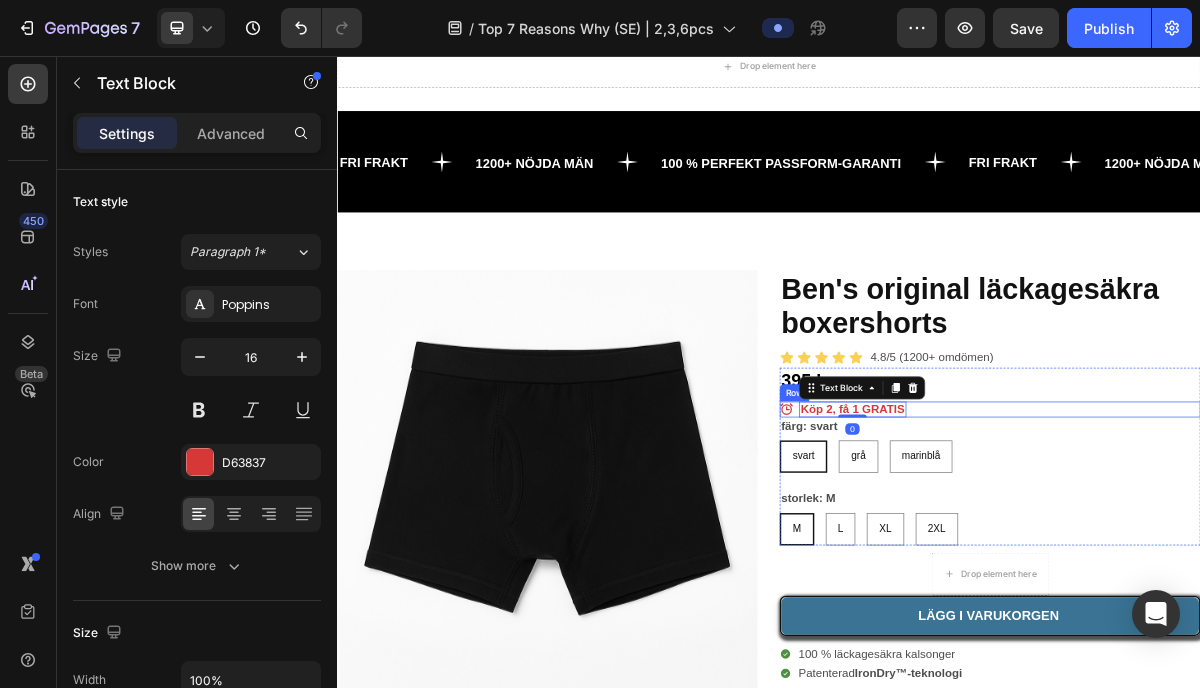 click on "Icon Icon List Köp 2, få 1 GRATIS Text Block   0 Row" at bounding box center [1244, 547] 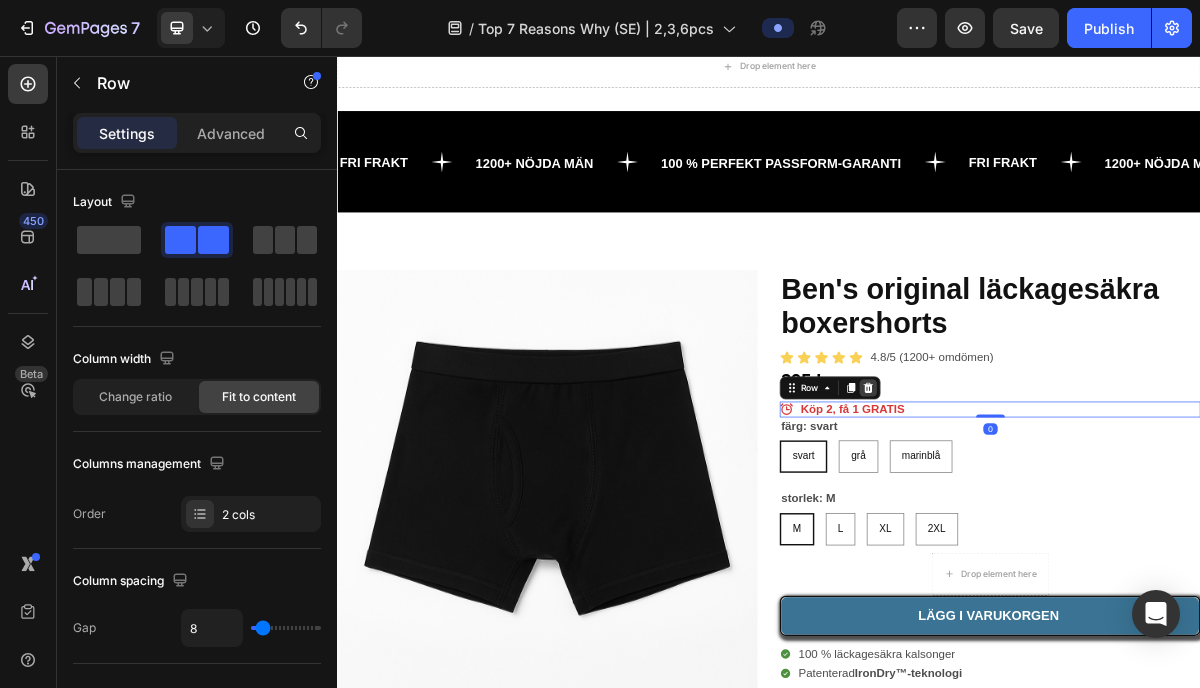 click 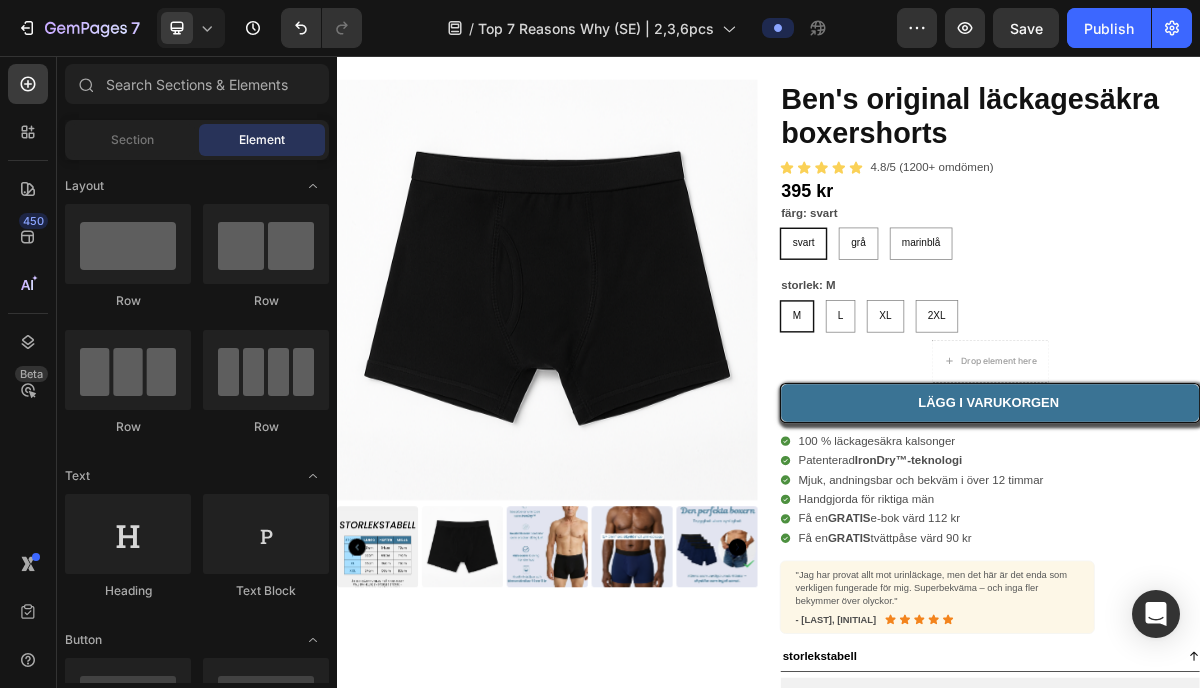 scroll, scrollTop: 6197, scrollLeft: 0, axis: vertical 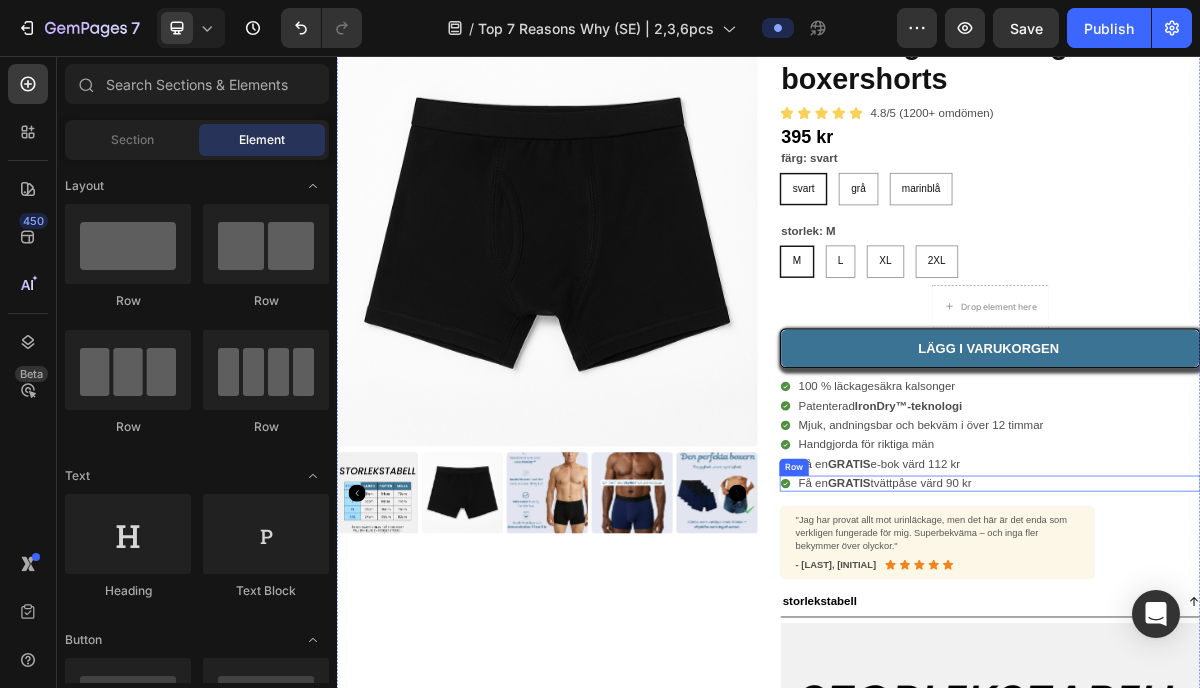 click on "Icon Icon List Få en  GRATIS  tvättpåse värd 90 kr Text Block Row" at bounding box center [1244, 650] 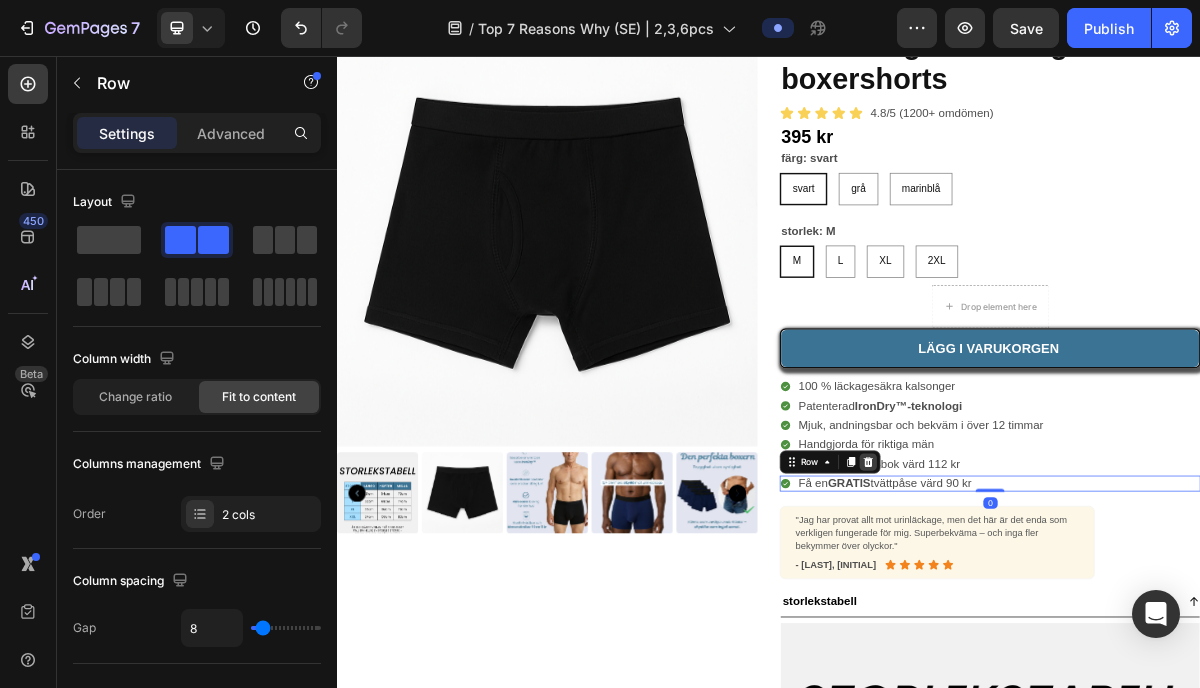 click 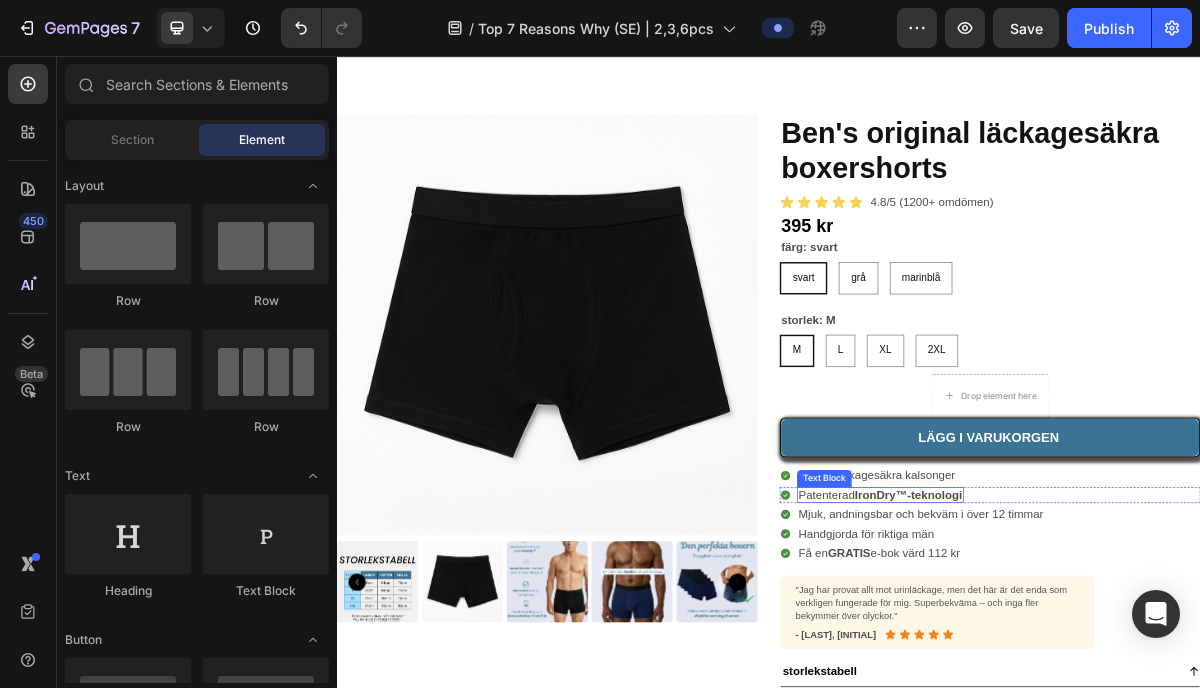 scroll, scrollTop: 6051, scrollLeft: 0, axis: vertical 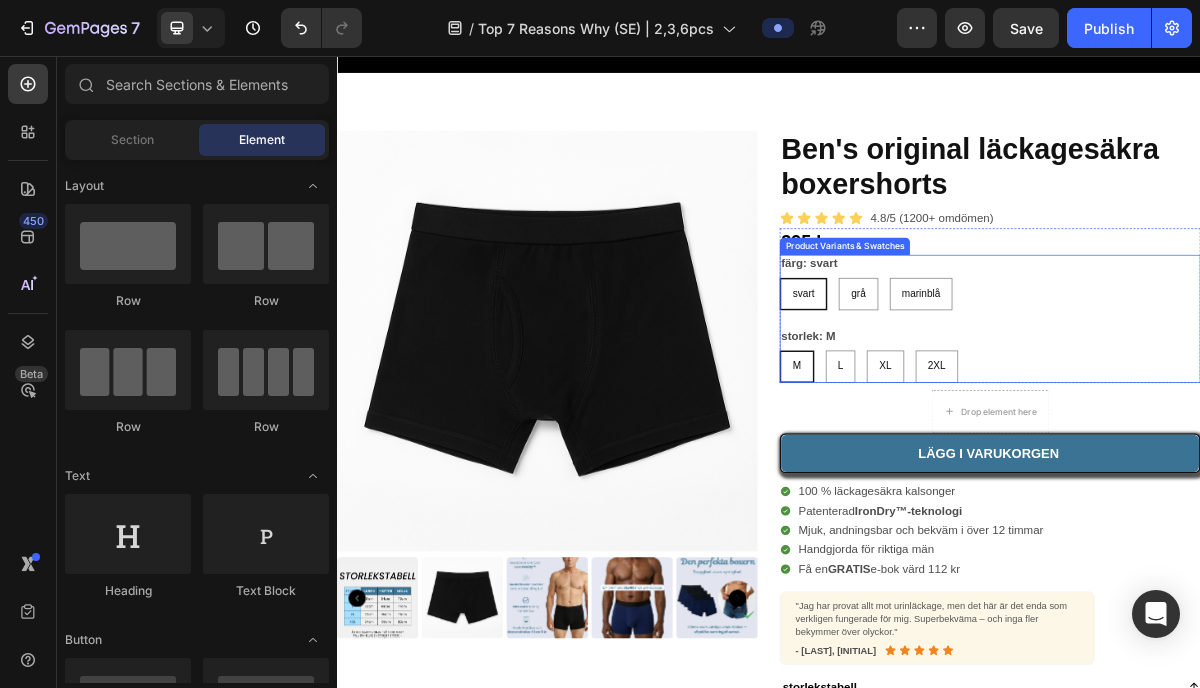 click on "svart svart svart grå grå grå marinblå marinblå marinblå" at bounding box center [1244, 386] 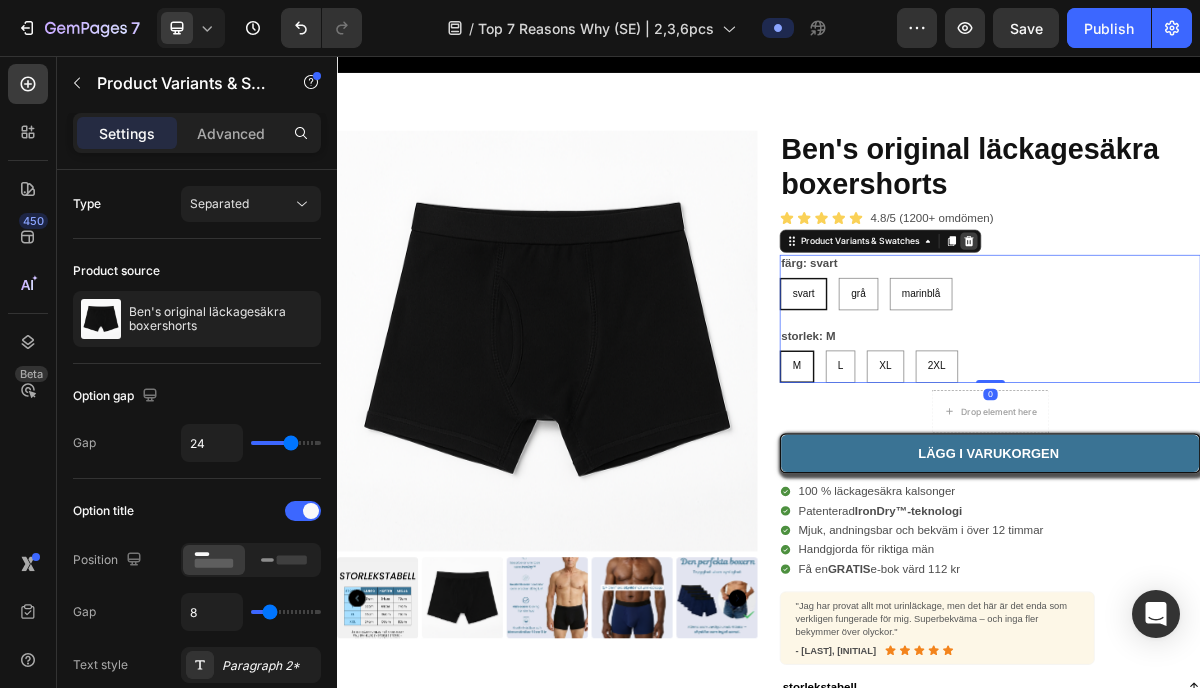click 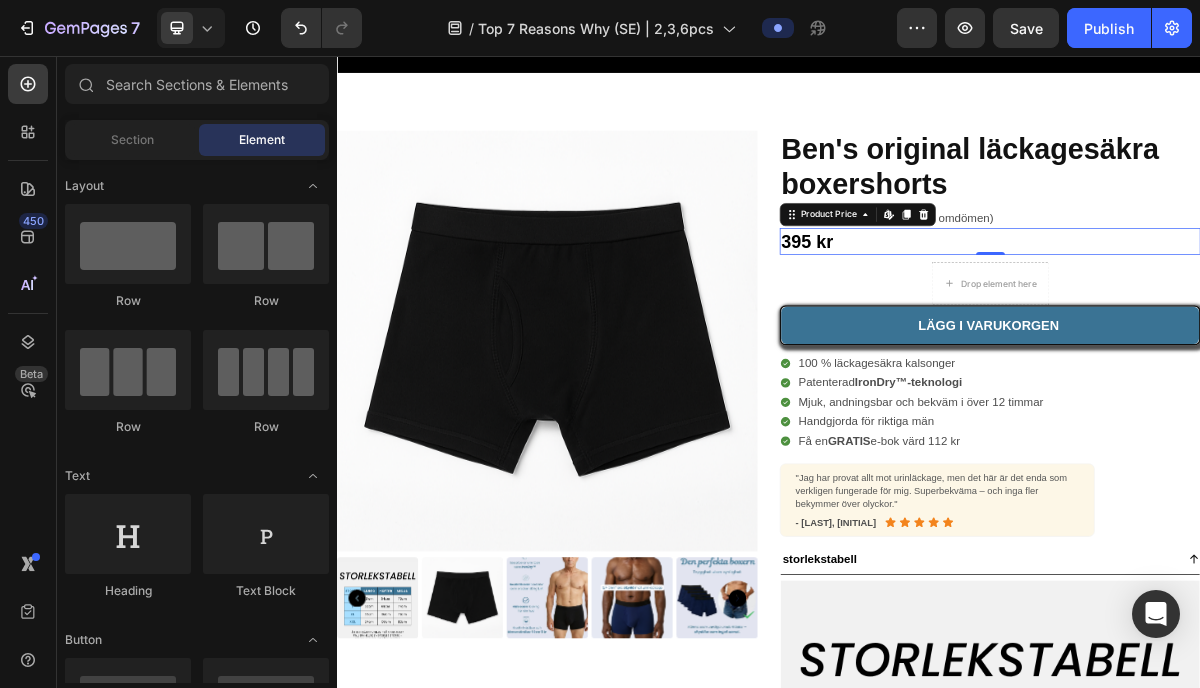 click on "395 kr" at bounding box center [1244, 313] 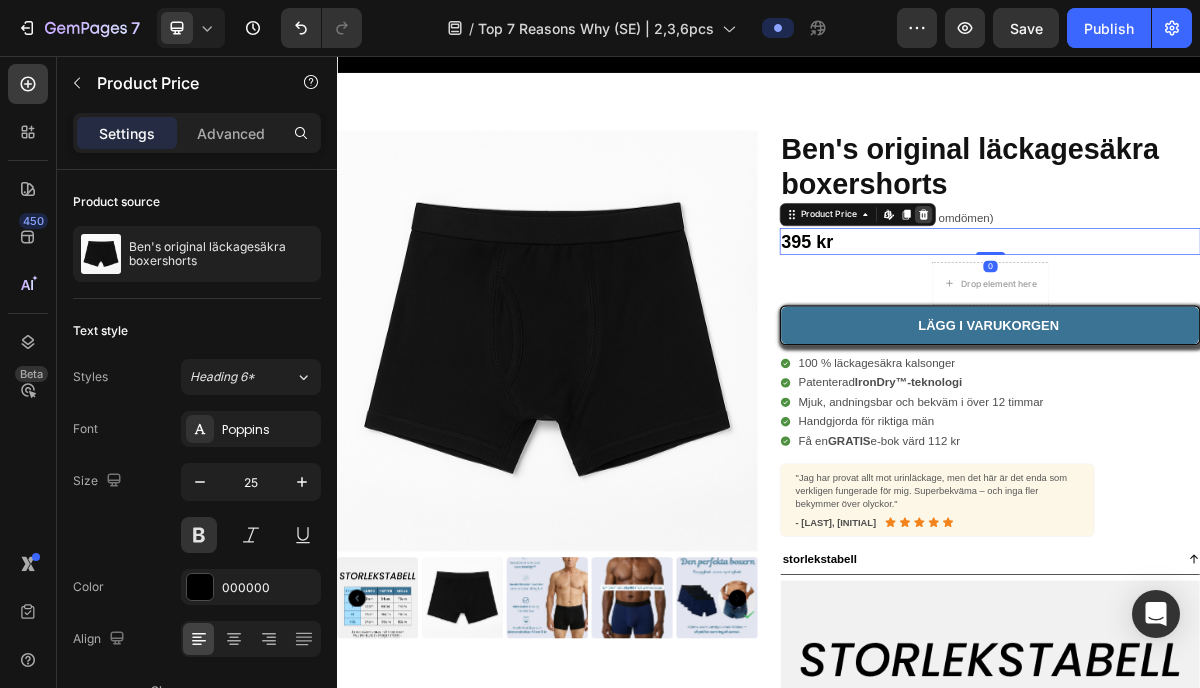 click 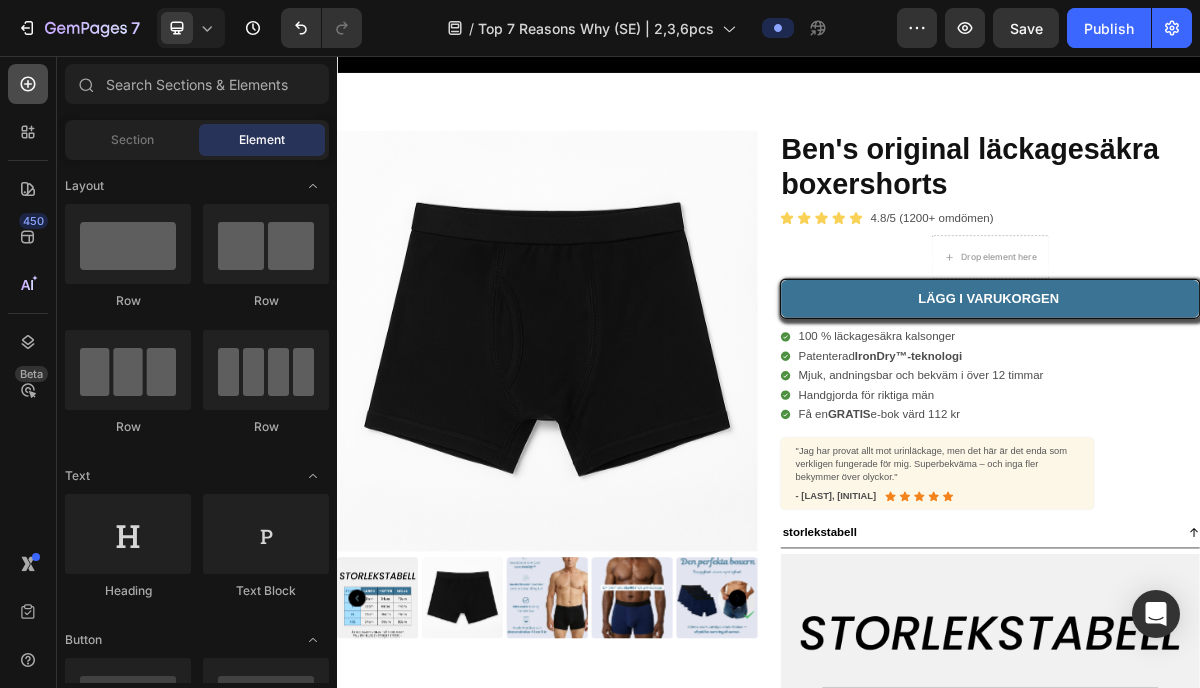 click 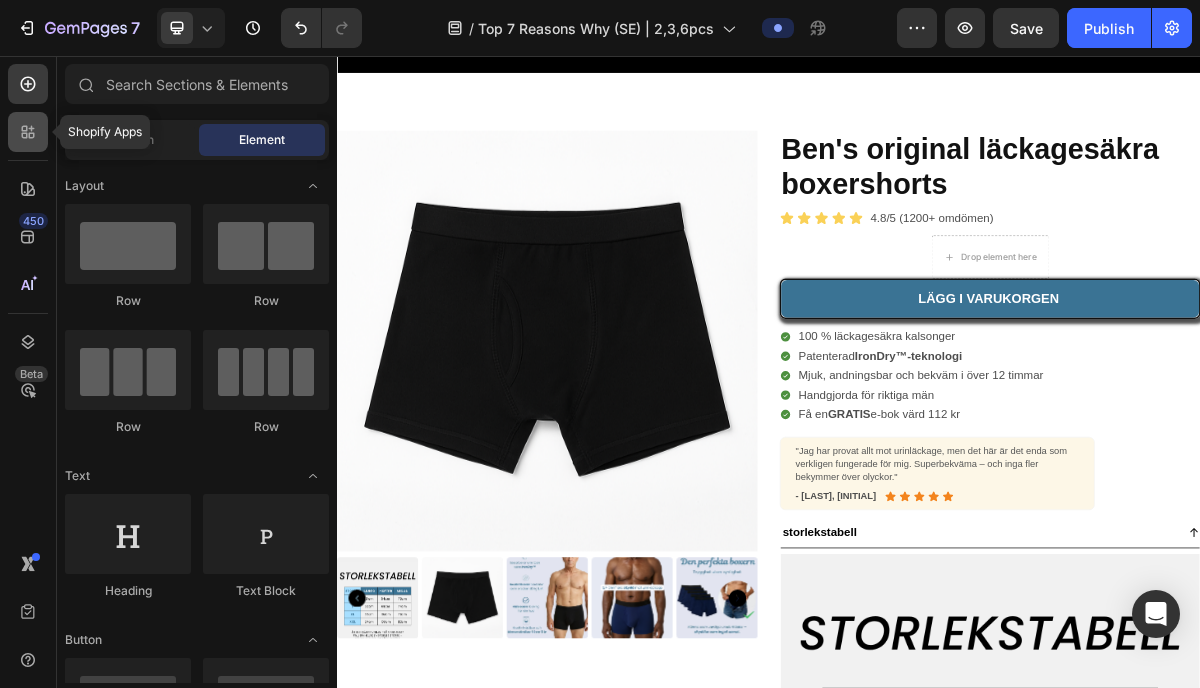 click 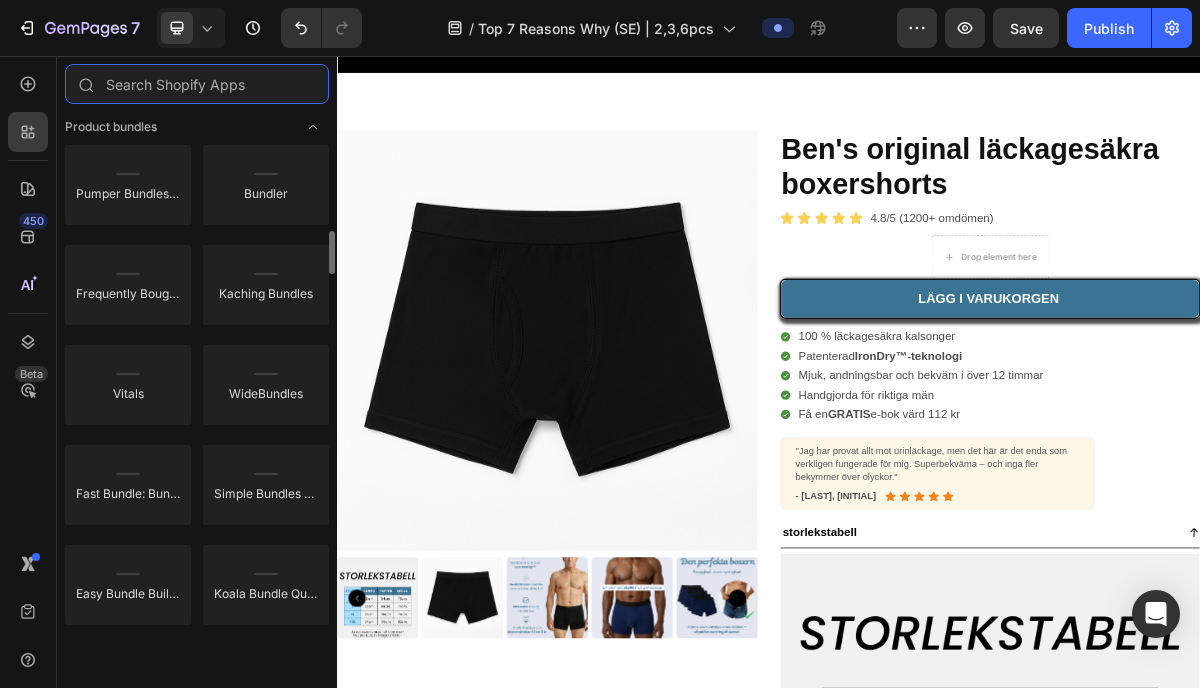 scroll, scrollTop: 1486, scrollLeft: 0, axis: vertical 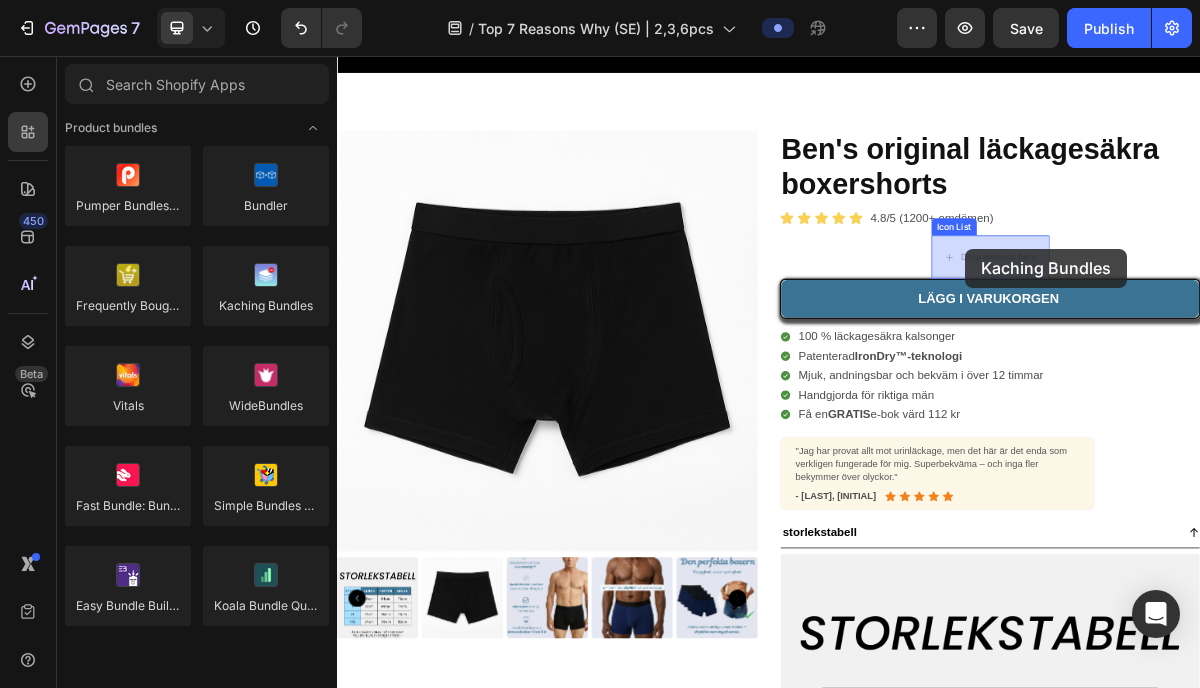 drag, startPoint x: 594, startPoint y: 363, endPoint x: 1210, endPoint y: 324, distance: 617.23334 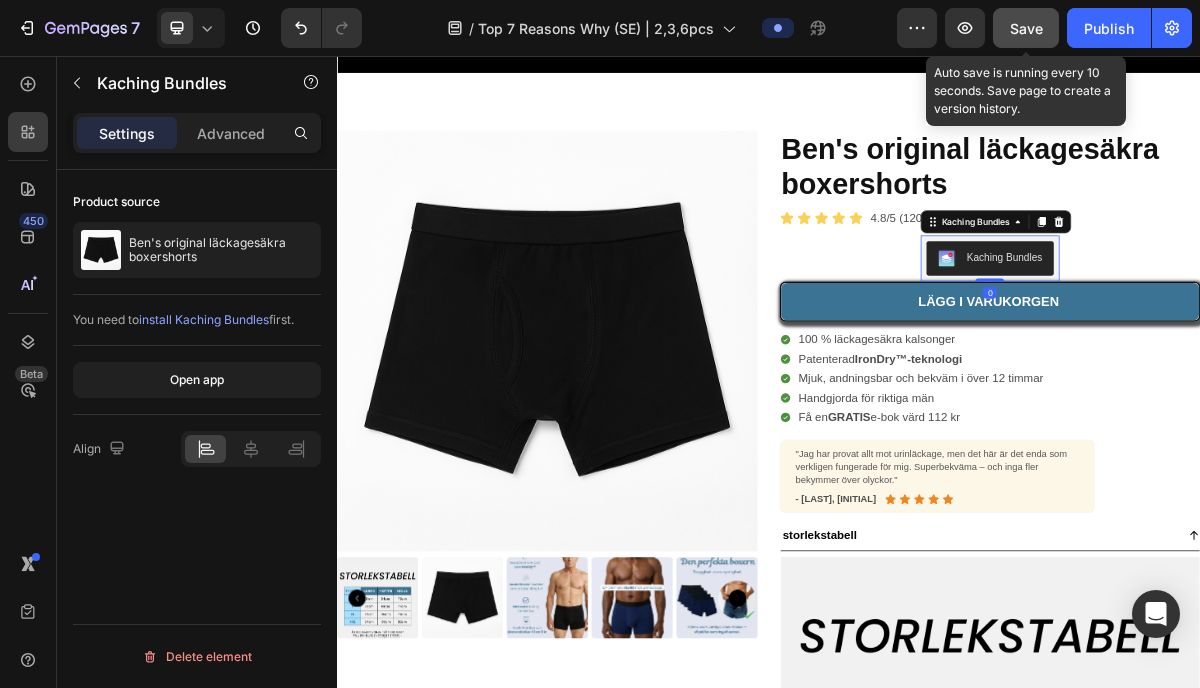 click on "Save" at bounding box center [1026, 28] 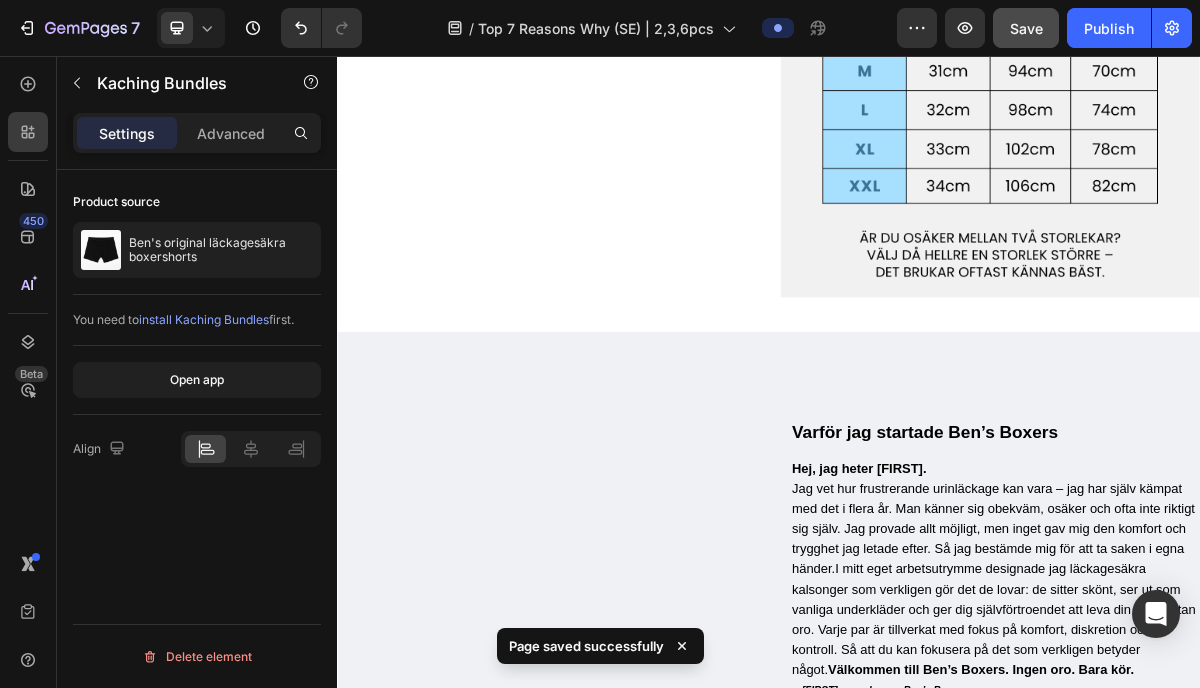 scroll, scrollTop: 7044, scrollLeft: 0, axis: vertical 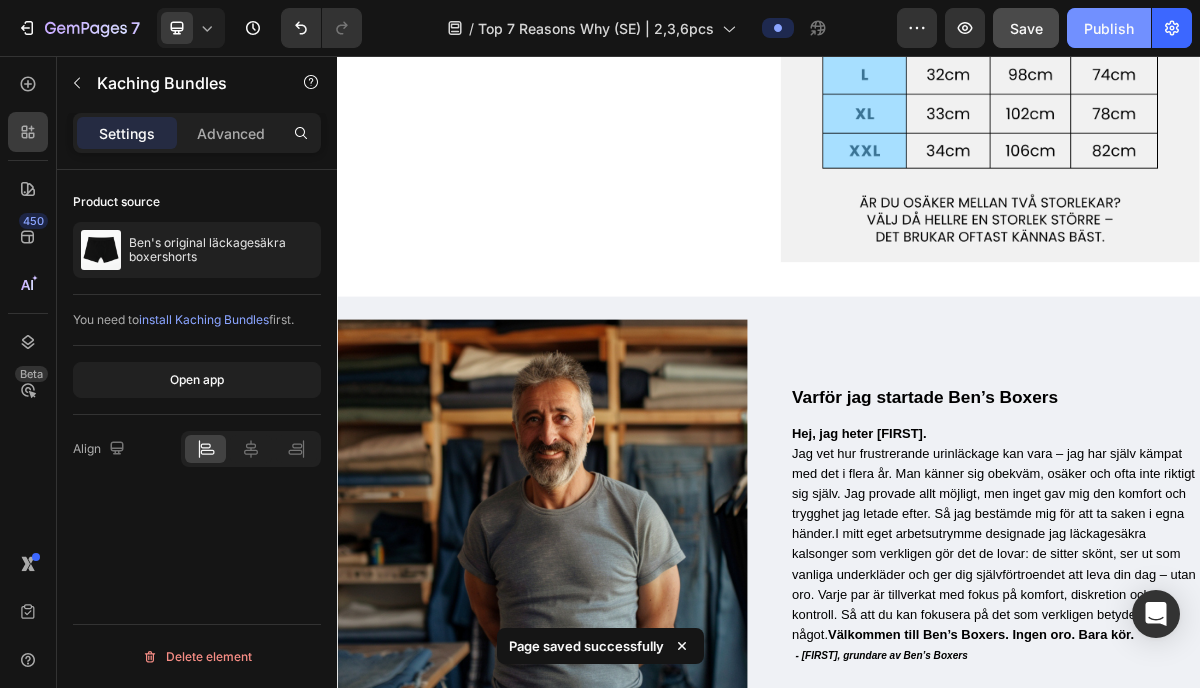 click on "Publish" 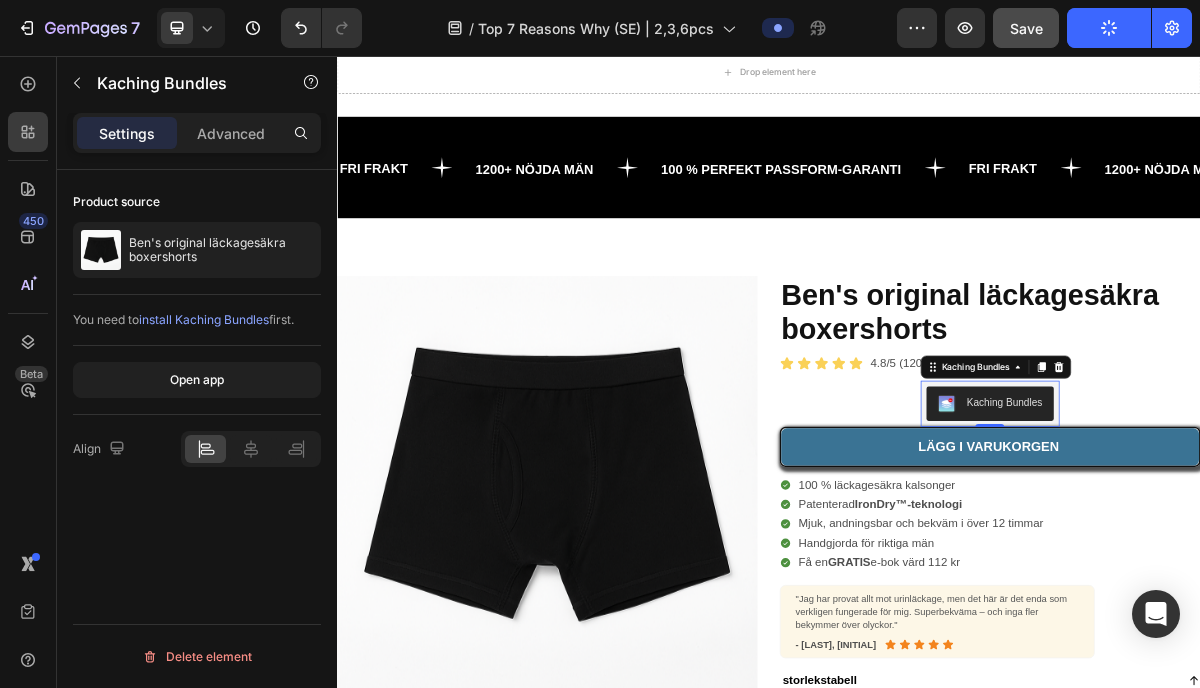 scroll, scrollTop: 5856, scrollLeft: 0, axis: vertical 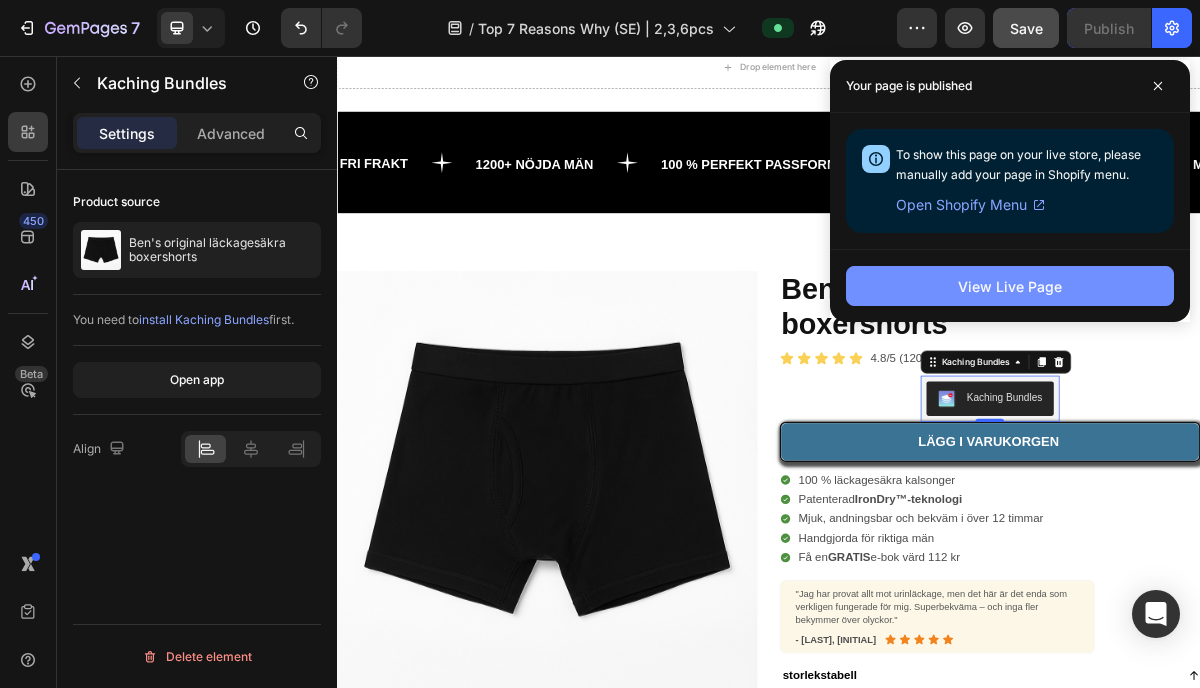 click on "View Live Page" at bounding box center (1010, 286) 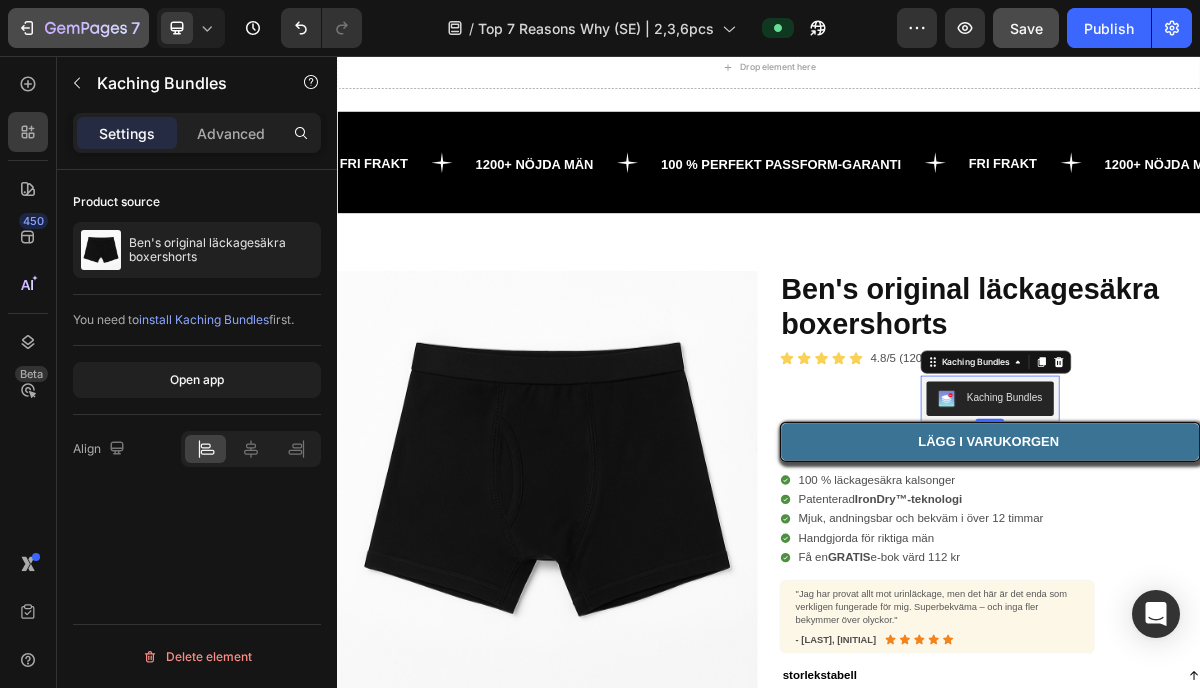 click 